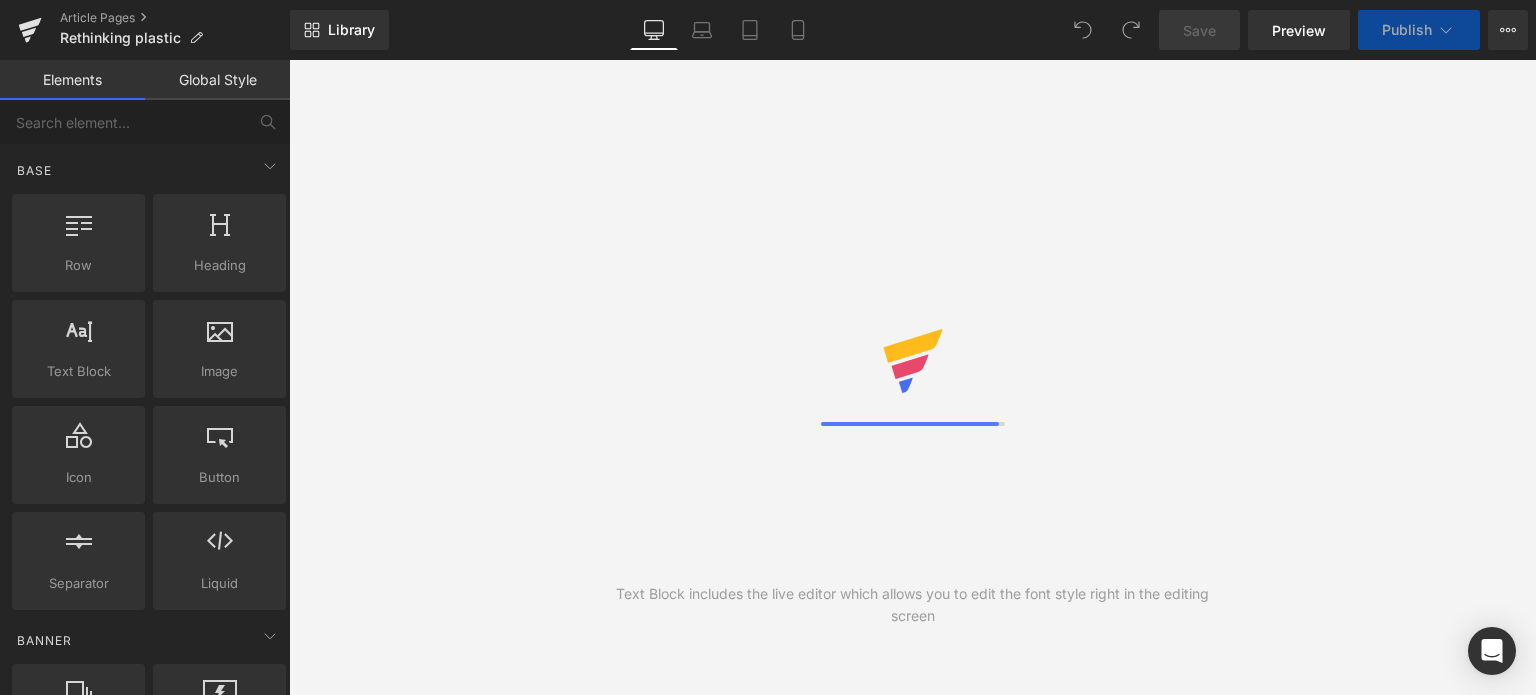scroll, scrollTop: 0, scrollLeft: 0, axis: both 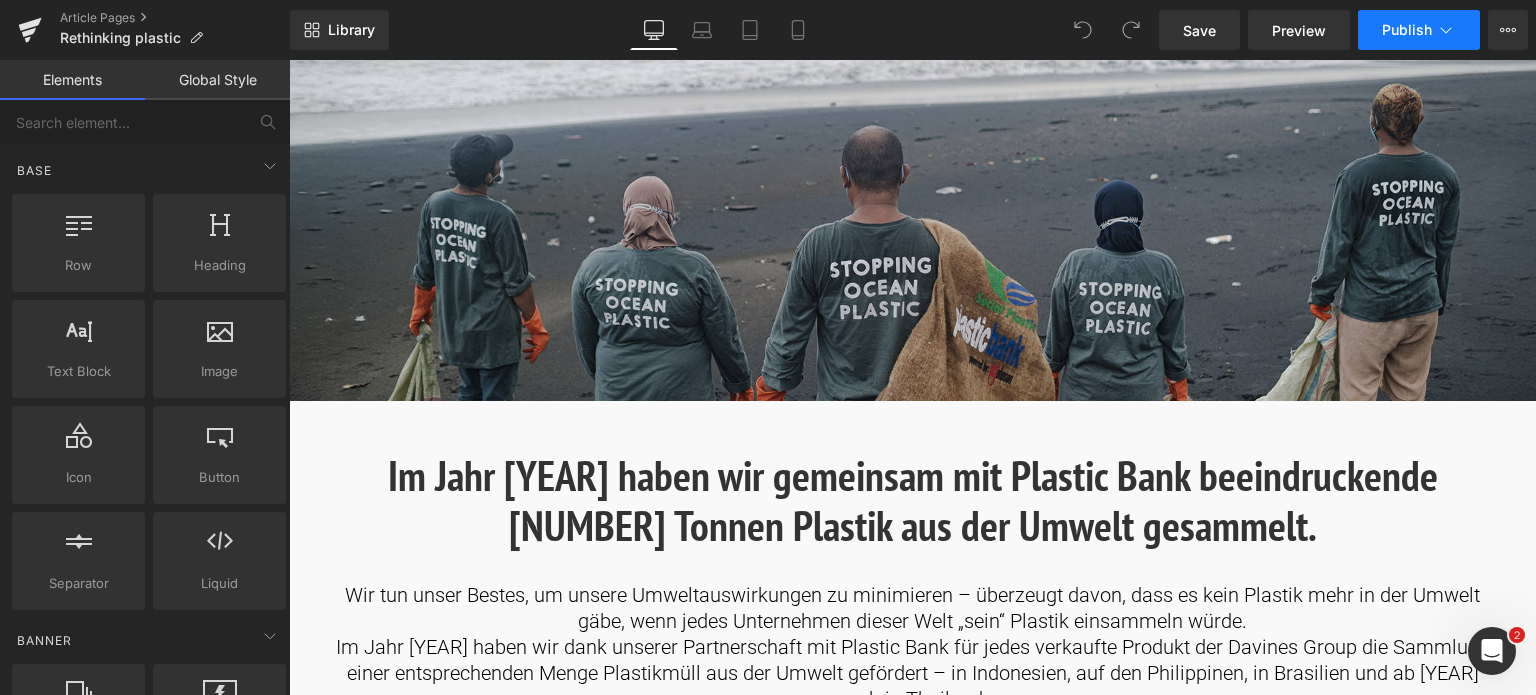 click 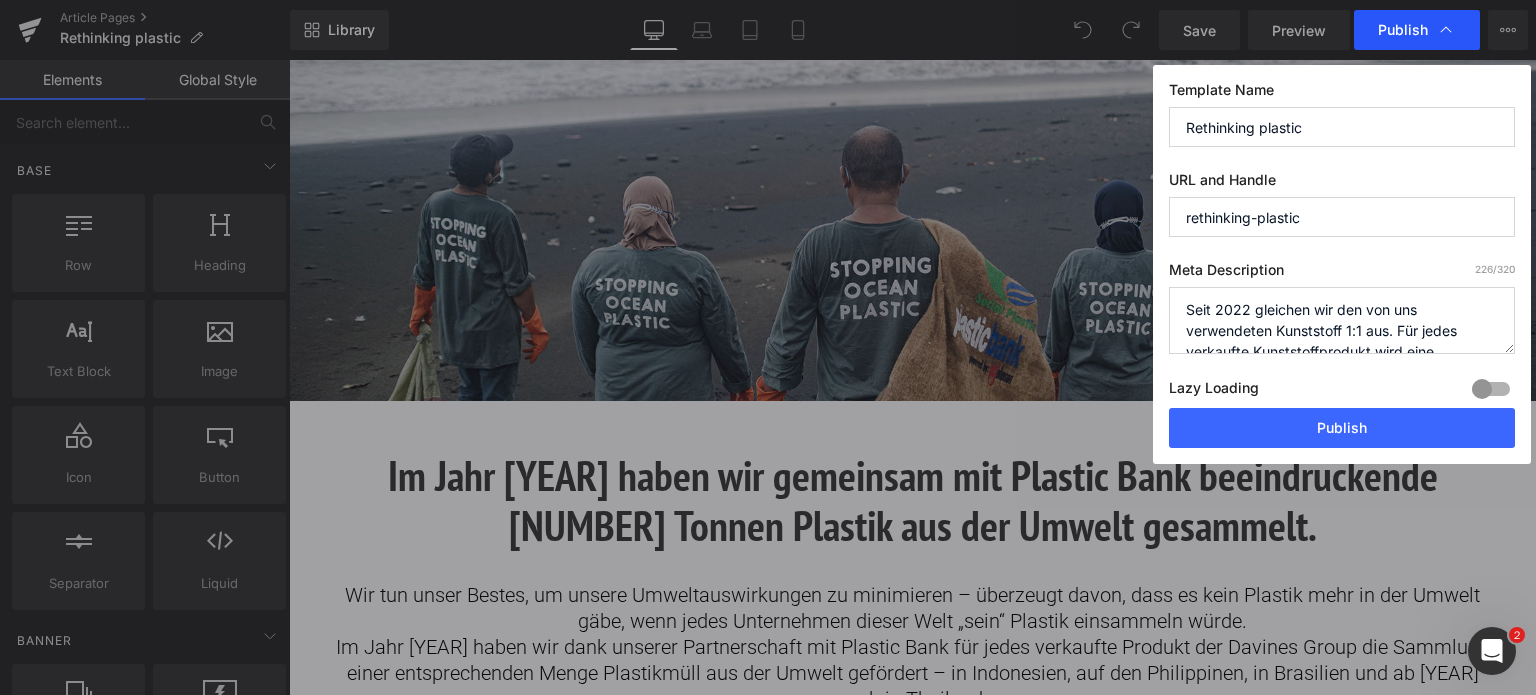 click 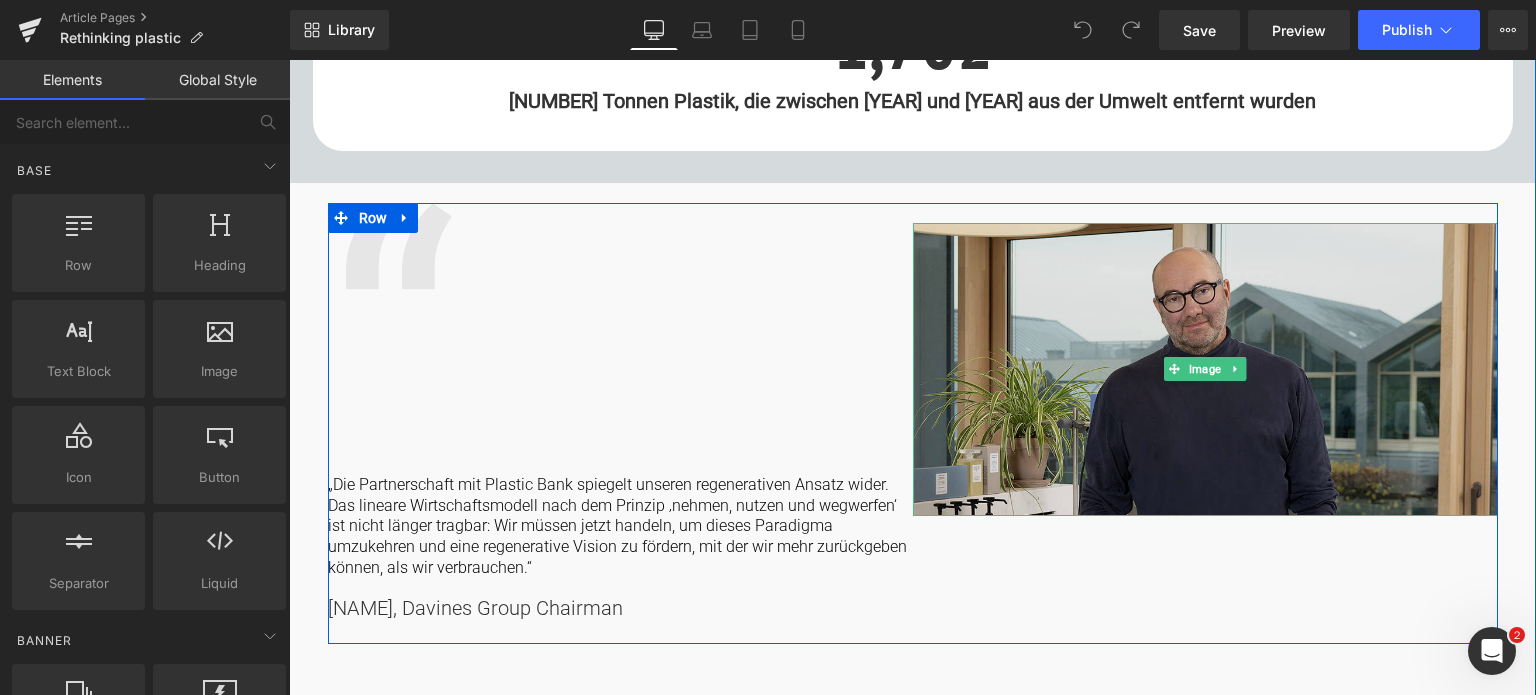 scroll, scrollTop: 1300, scrollLeft: 0, axis: vertical 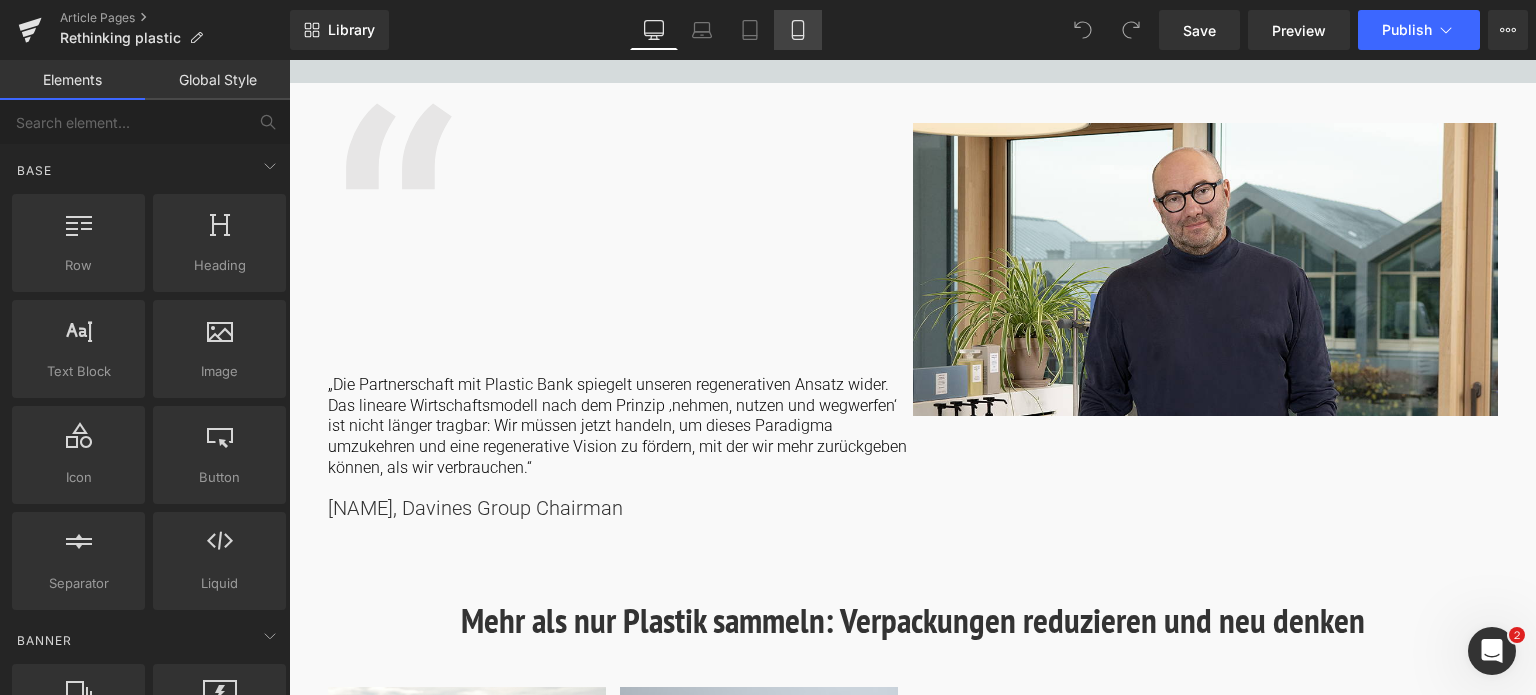 click 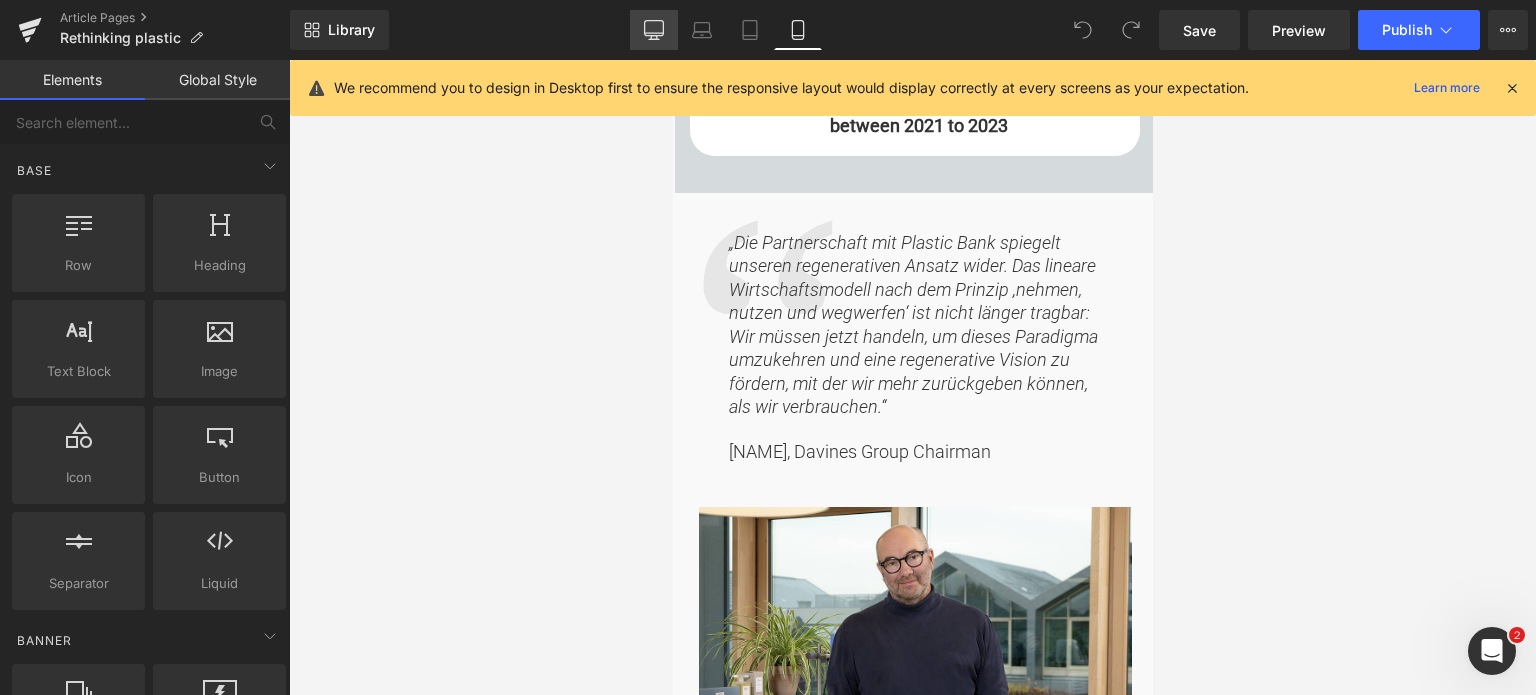 click 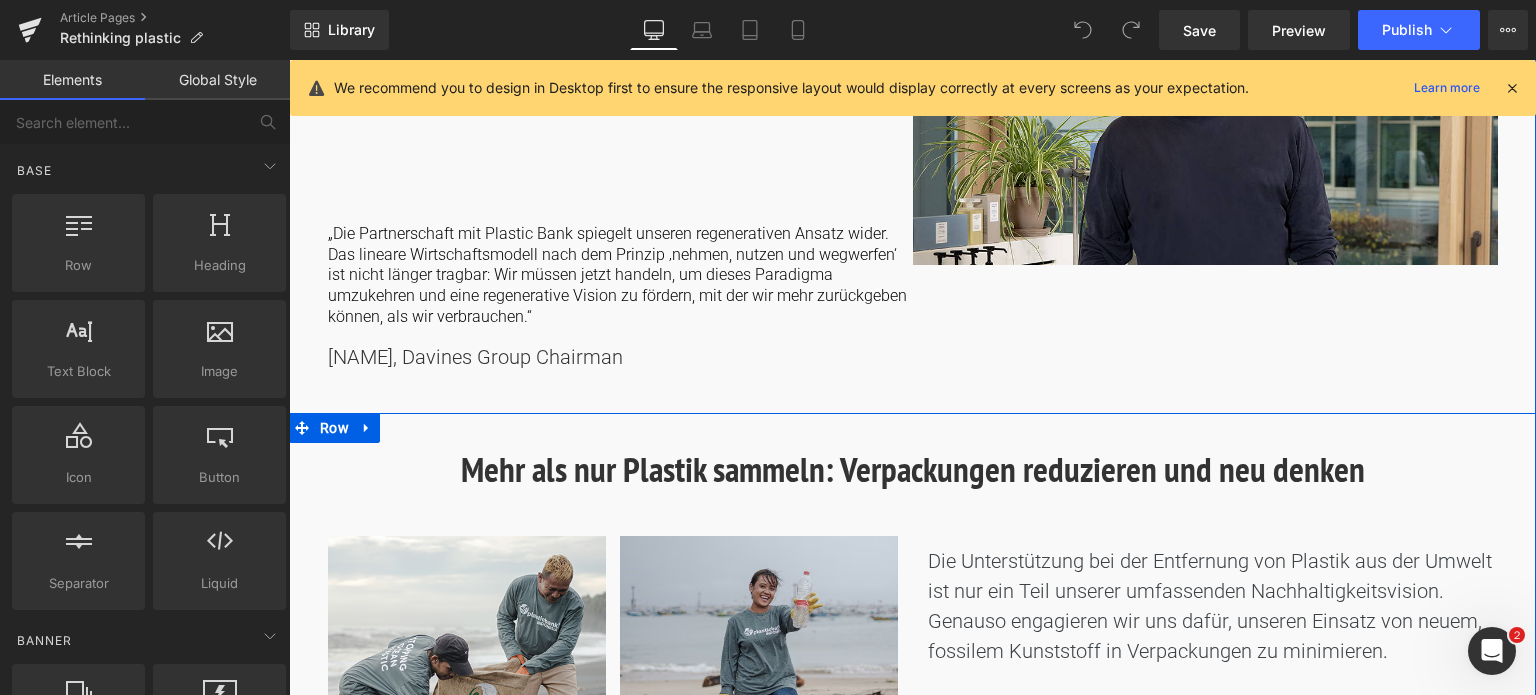 scroll, scrollTop: 1131, scrollLeft: 0, axis: vertical 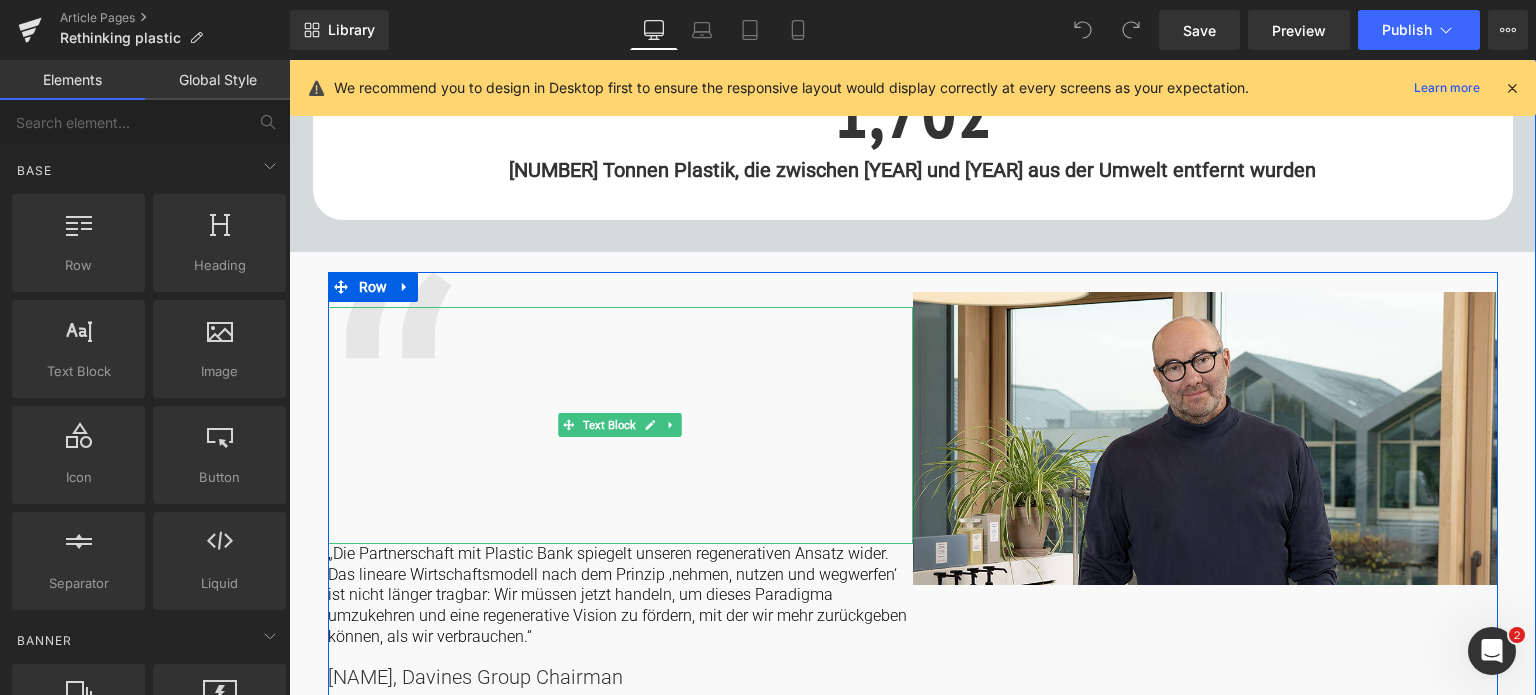 click on "“" at bounding box center [620, 425] 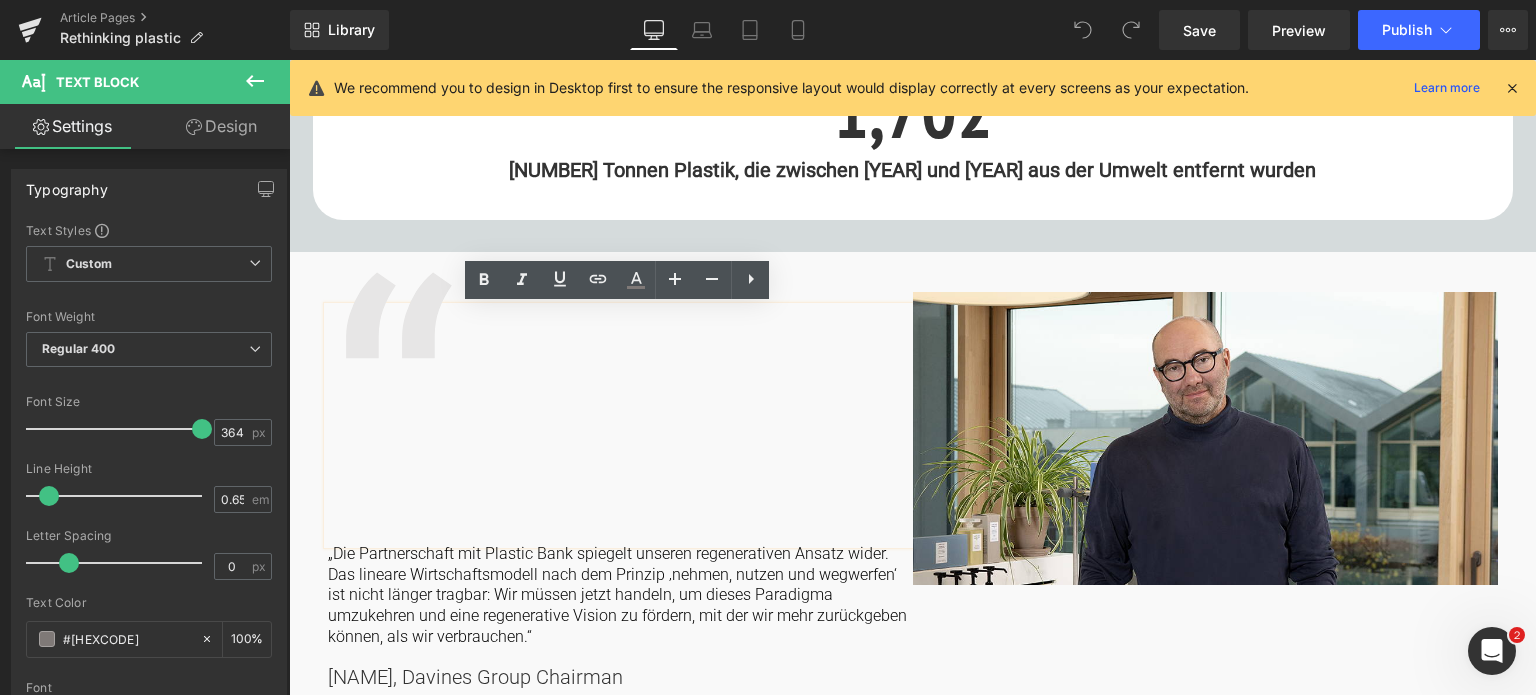 click on "“" at bounding box center [620, 425] 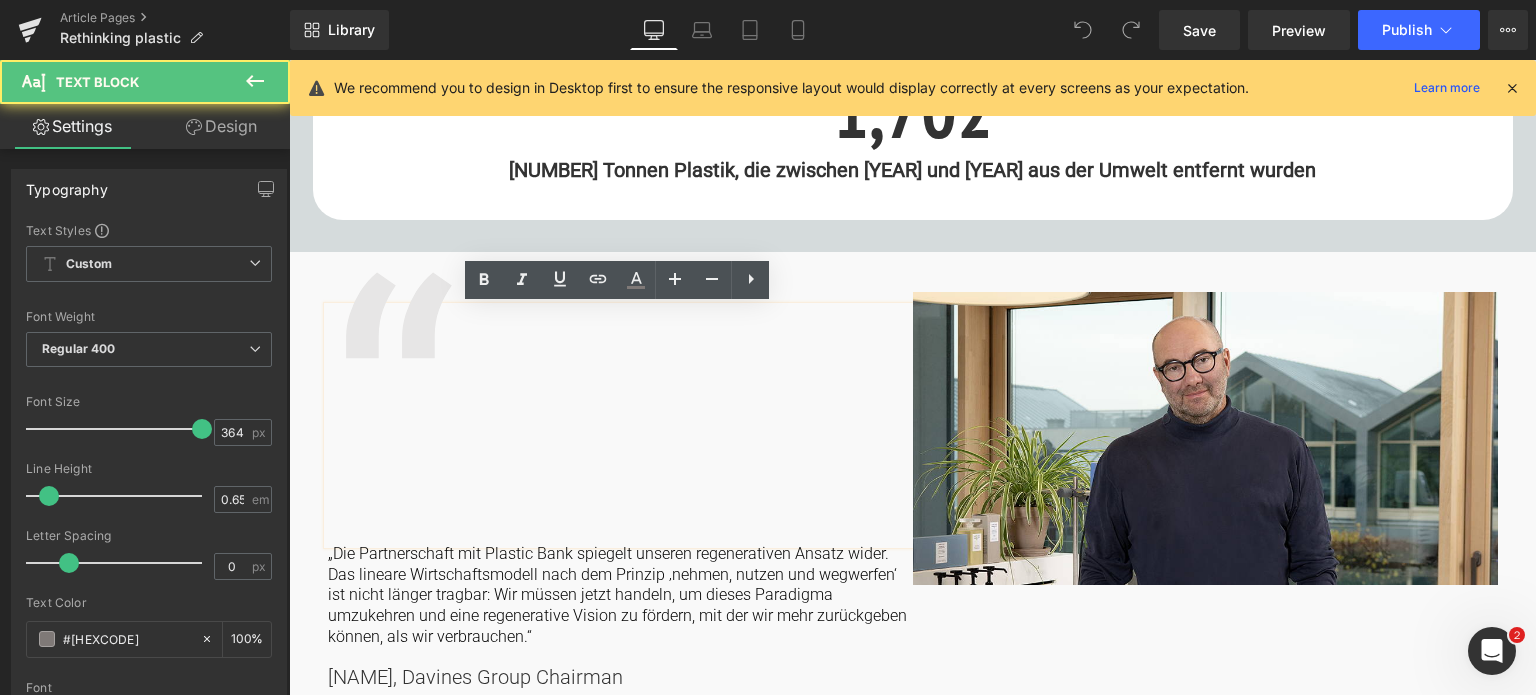 drag, startPoint x: 640, startPoint y: 376, endPoint x: 735, endPoint y: 487, distance: 146.1027 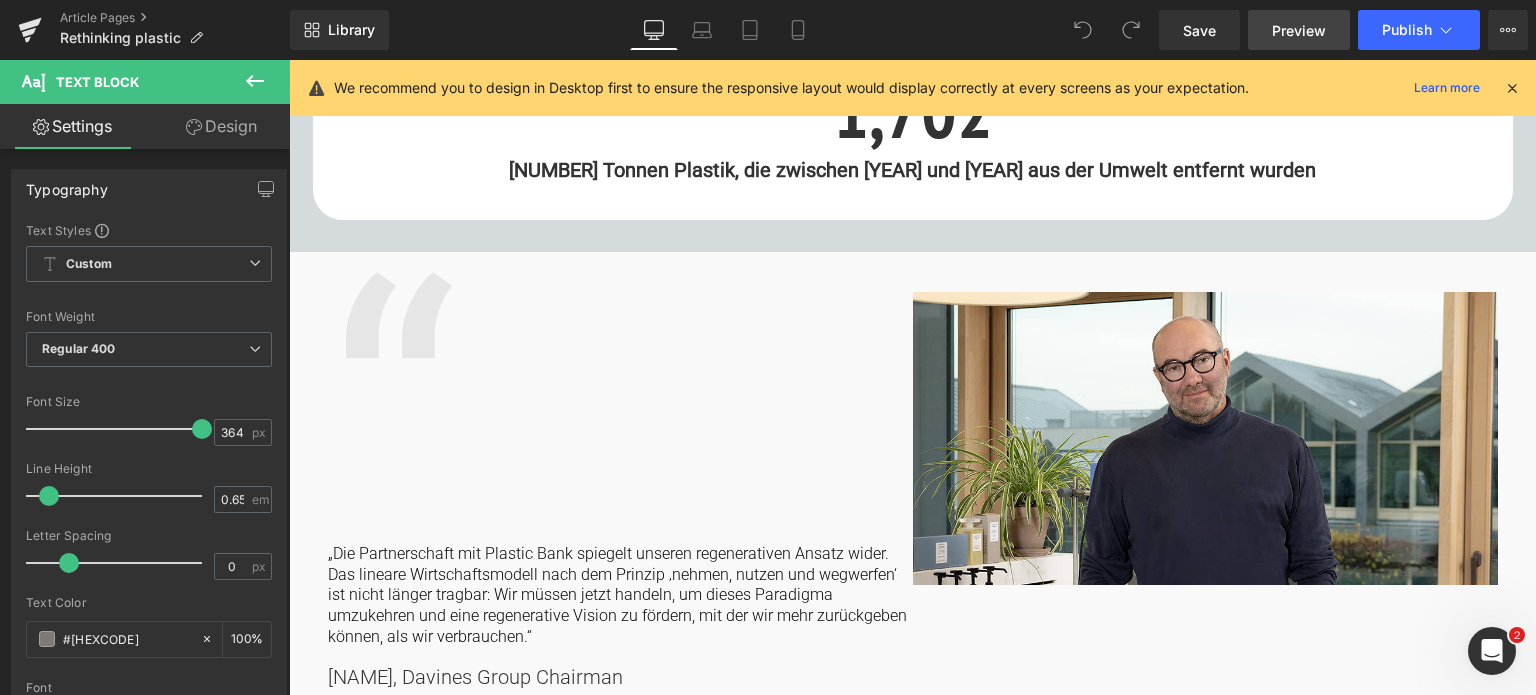 click on "Preview" at bounding box center [1299, 30] 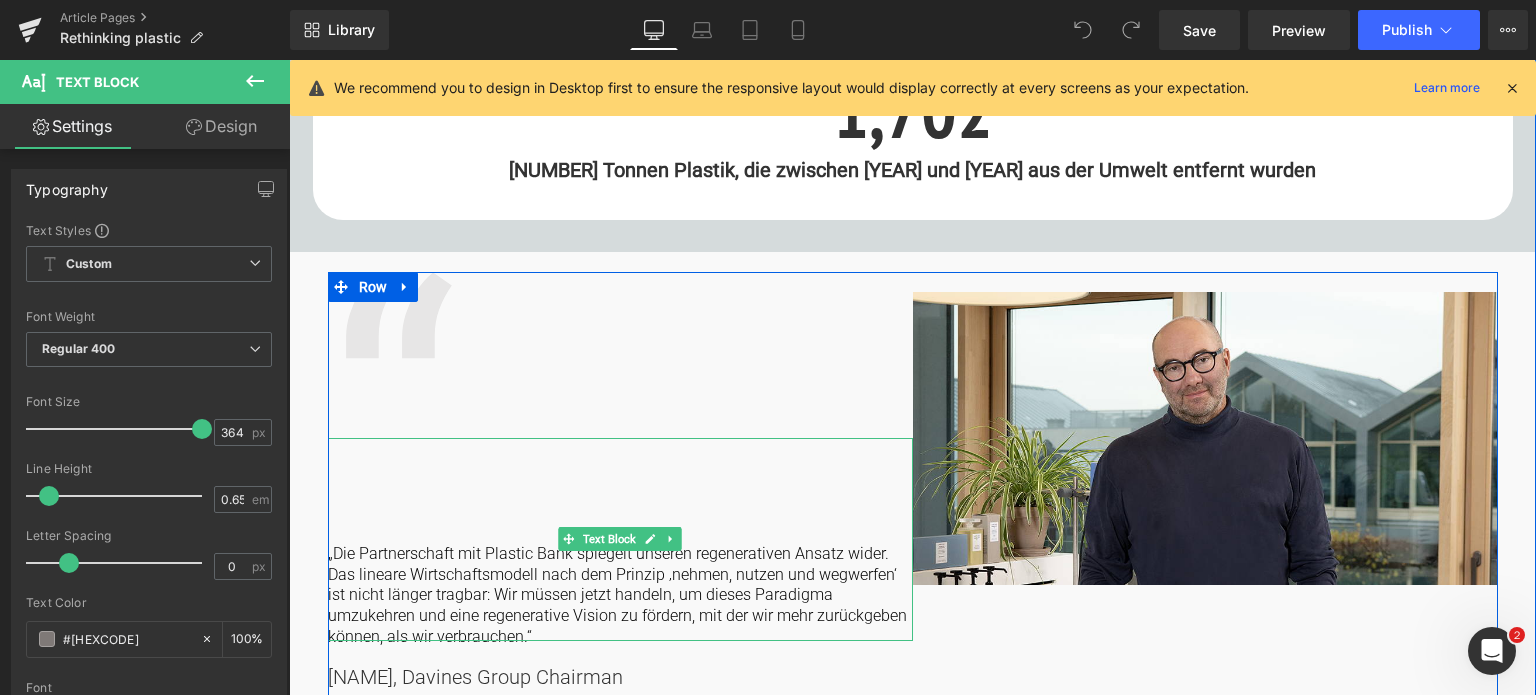 click on ""The partnership with Plastic Bank reflects our regenerative approach. The linear economy model based on the “take, use and discard” paradigm is no longer sustainable: we must act now to reverse the paradigm, promoting a regenerative vision that allows us to give back more than we consume." Text Block" at bounding box center (620, 539) 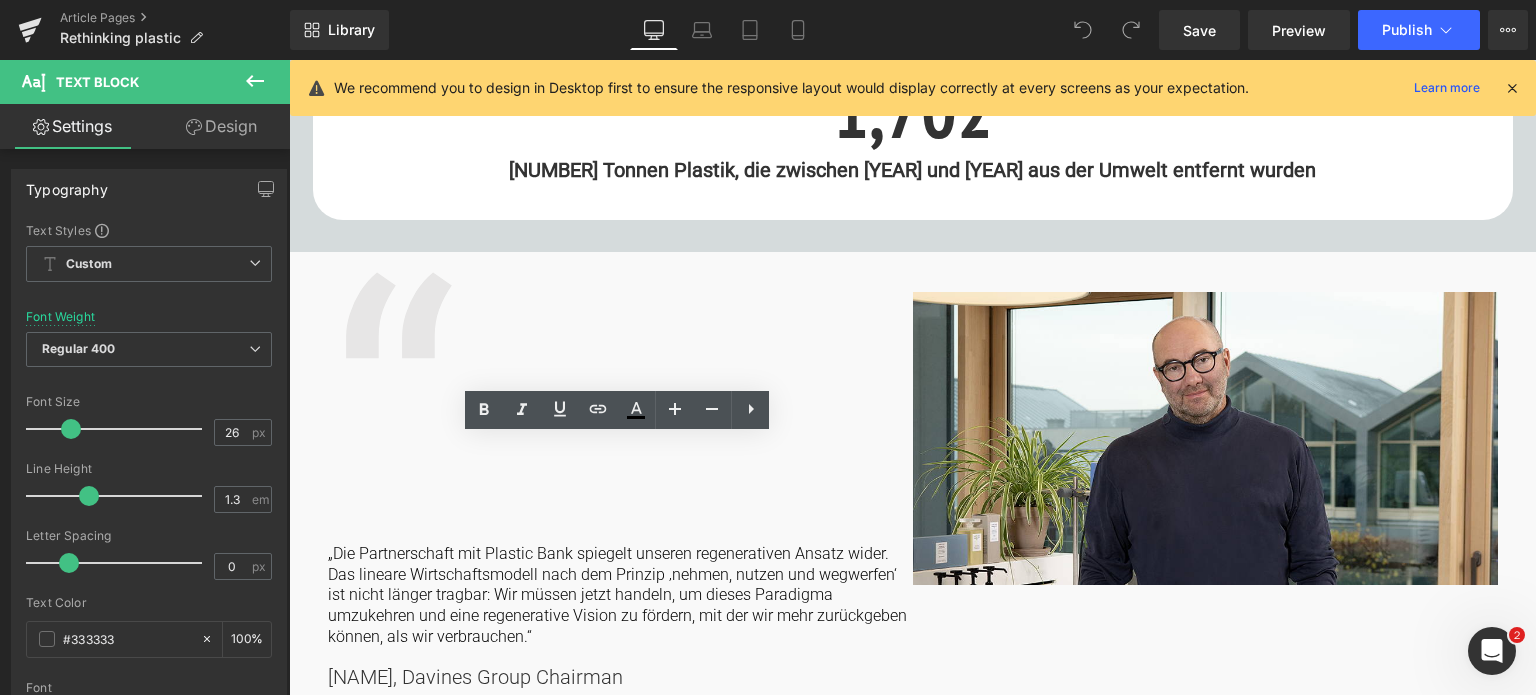 click on "[NAME], Davines Group Chairman" at bounding box center (620, 677) 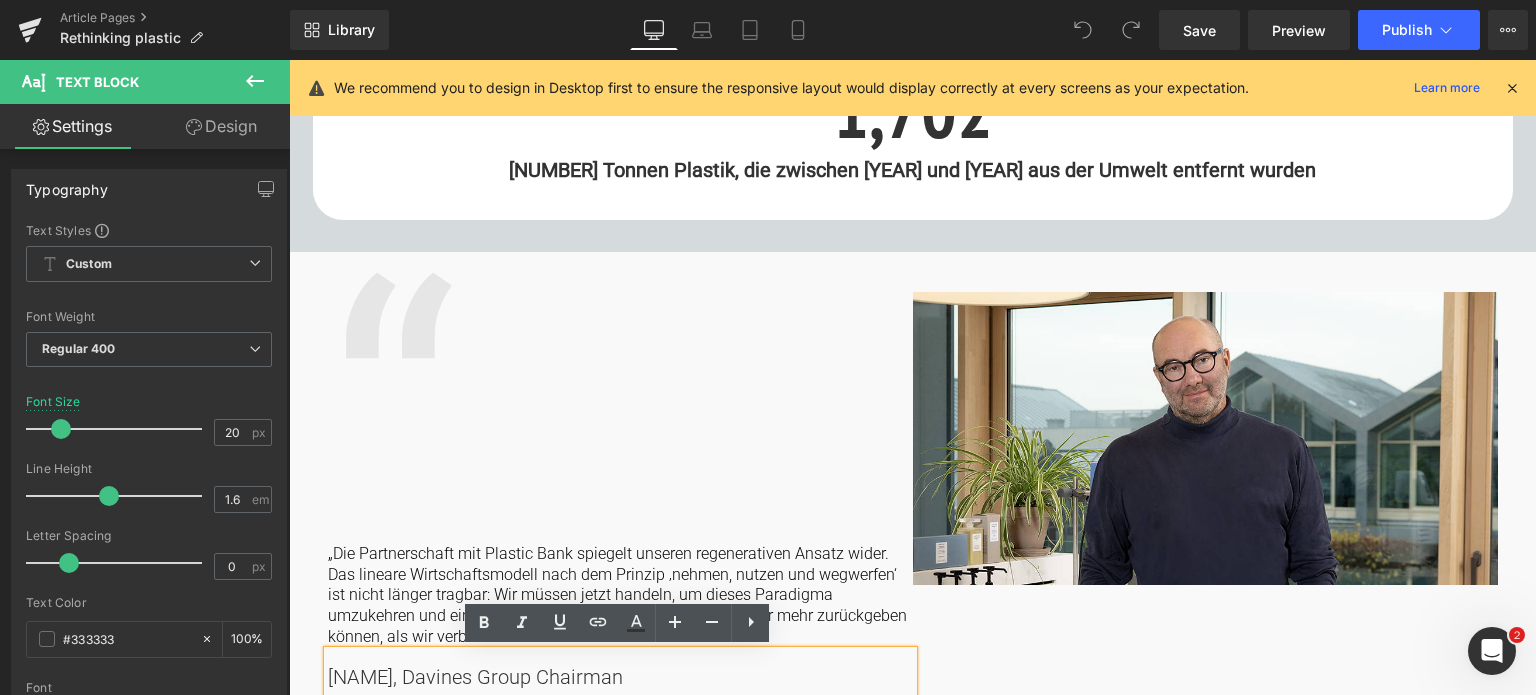 drag, startPoint x: 744, startPoint y: 674, endPoint x: 570, endPoint y: 576, distance: 199.69977 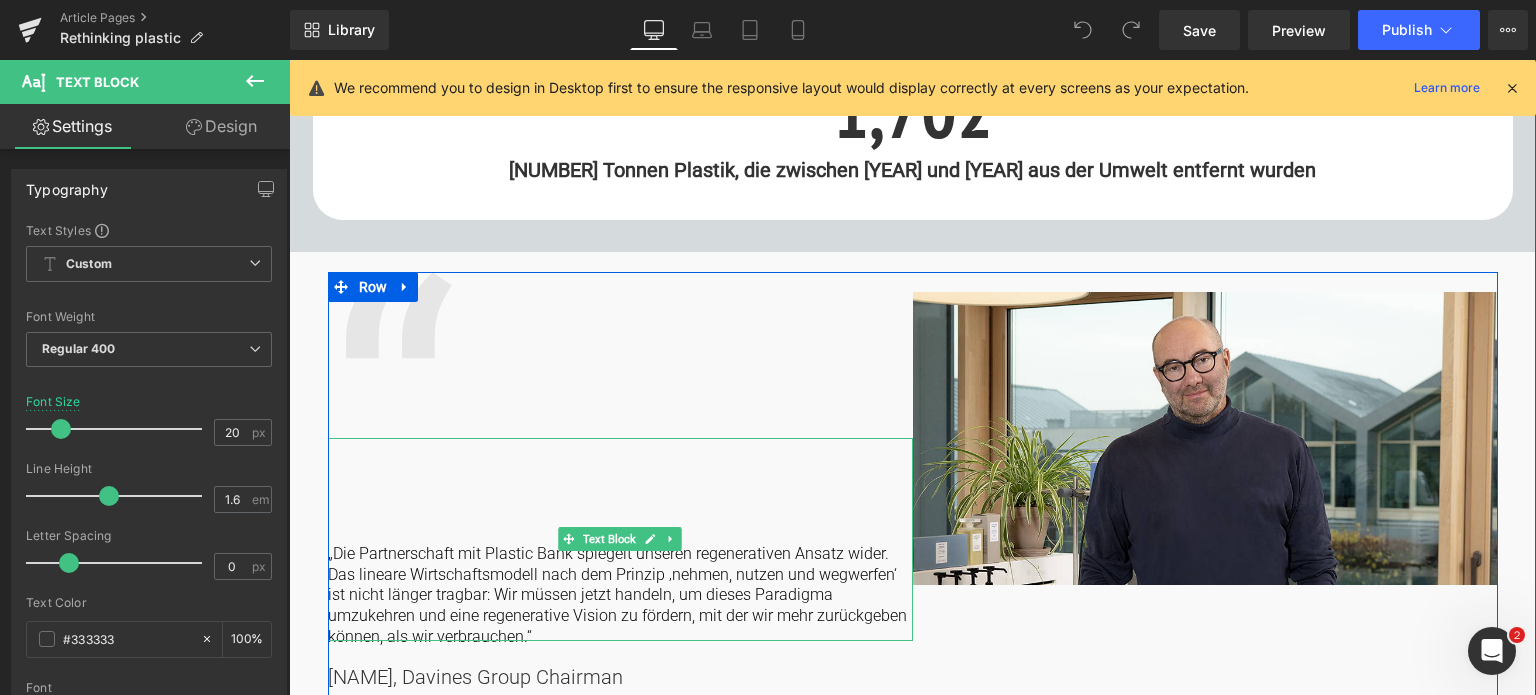 click on ""The partnership with Plastic Bank reflects our regenerative approach. The linear economy model based on the “take, use and discard” paradigm is no longer sustainable: we must act now to reverse the paradigm, promoting a regenerative vision that allows us to give back more than we consume." Text Block" at bounding box center (620, 539) 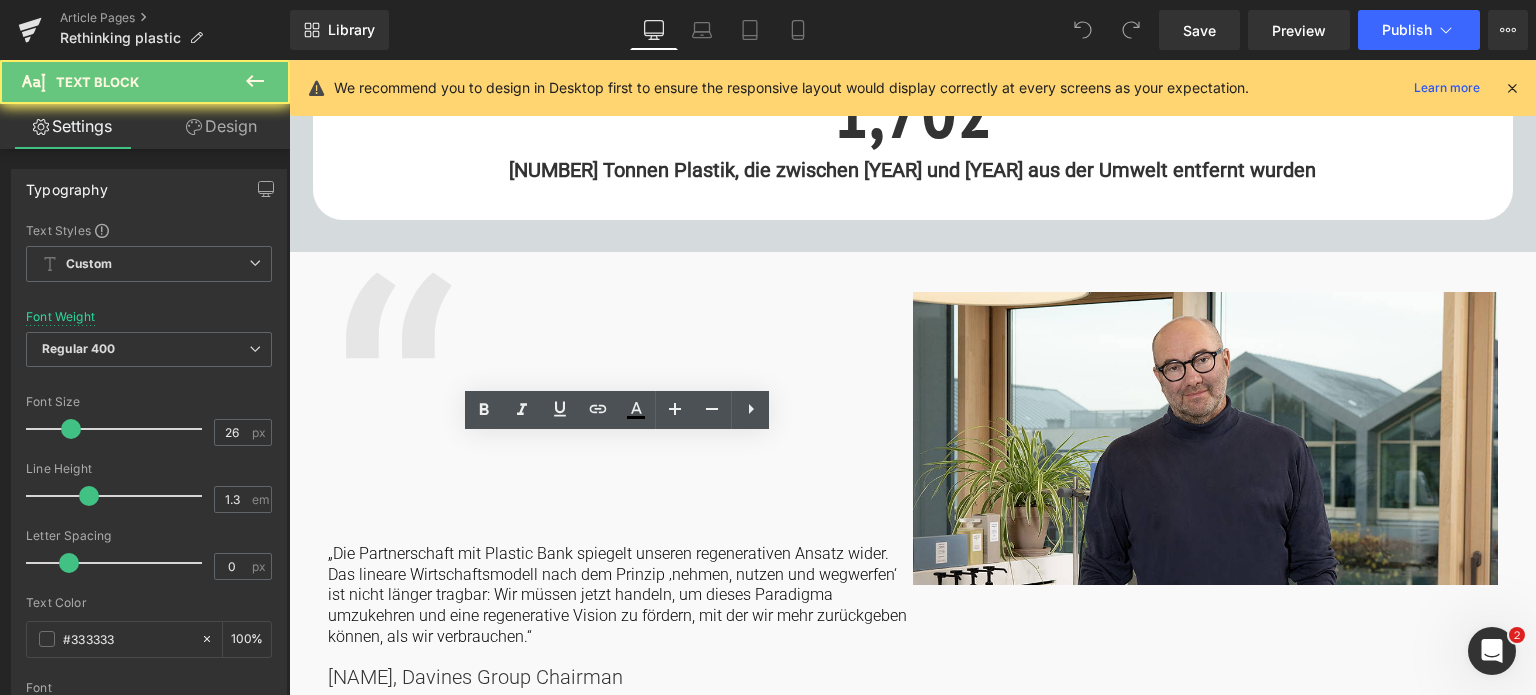 click on ""The partnership with Plastic Bank reflects our regenerative approach. The linear economy model based on the “take, use and discard” paradigm is no longer sustainable: we must act now to reverse the paradigm, promoting a regenerative vision that allows us to give back more than we consume." Text Block" at bounding box center [620, 539] 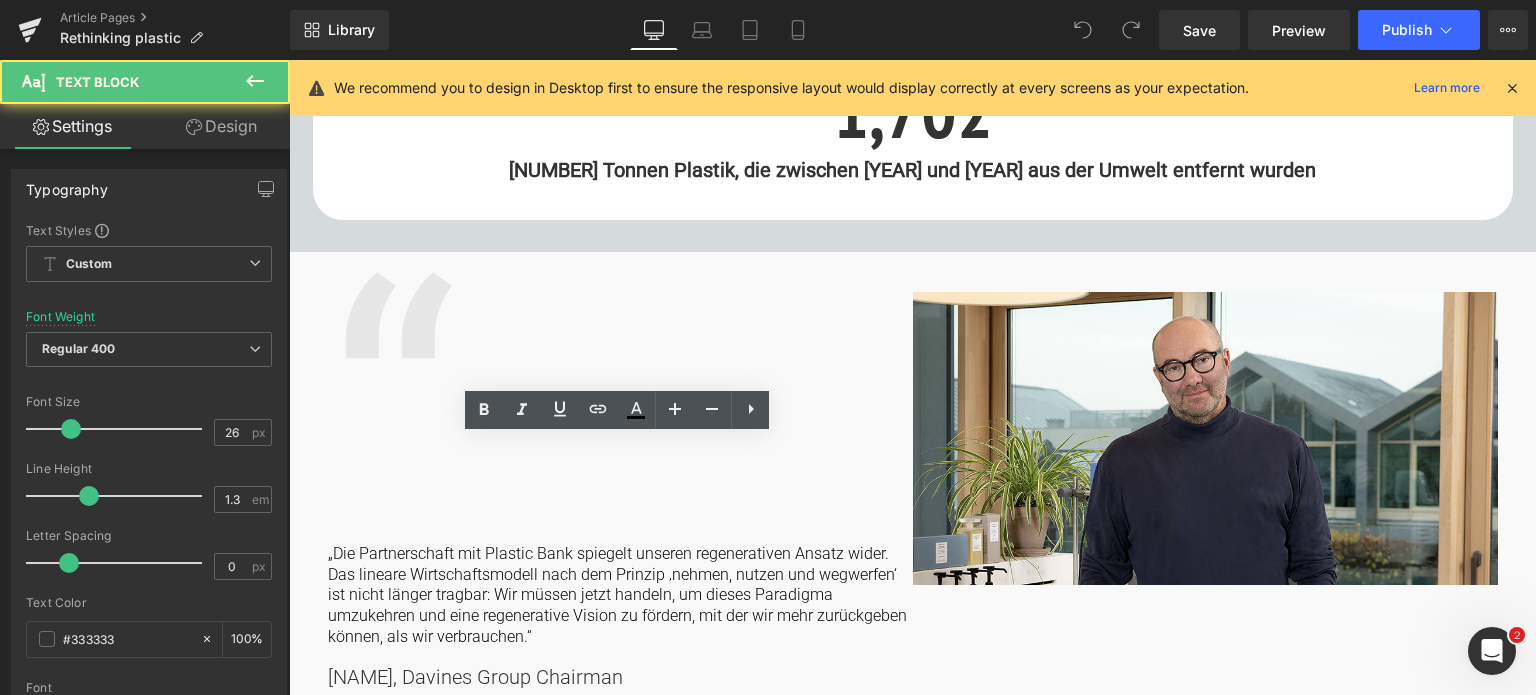 click on ""The partnership with Plastic Bank reflects our regenerative approach. The linear economy model based on the “take, use and discard” paradigm is no longer sustainable: we must act now to reverse the paradigm, promoting a regenerative vision that allows us to give back more than we consume." Text Block" at bounding box center (620, 539) 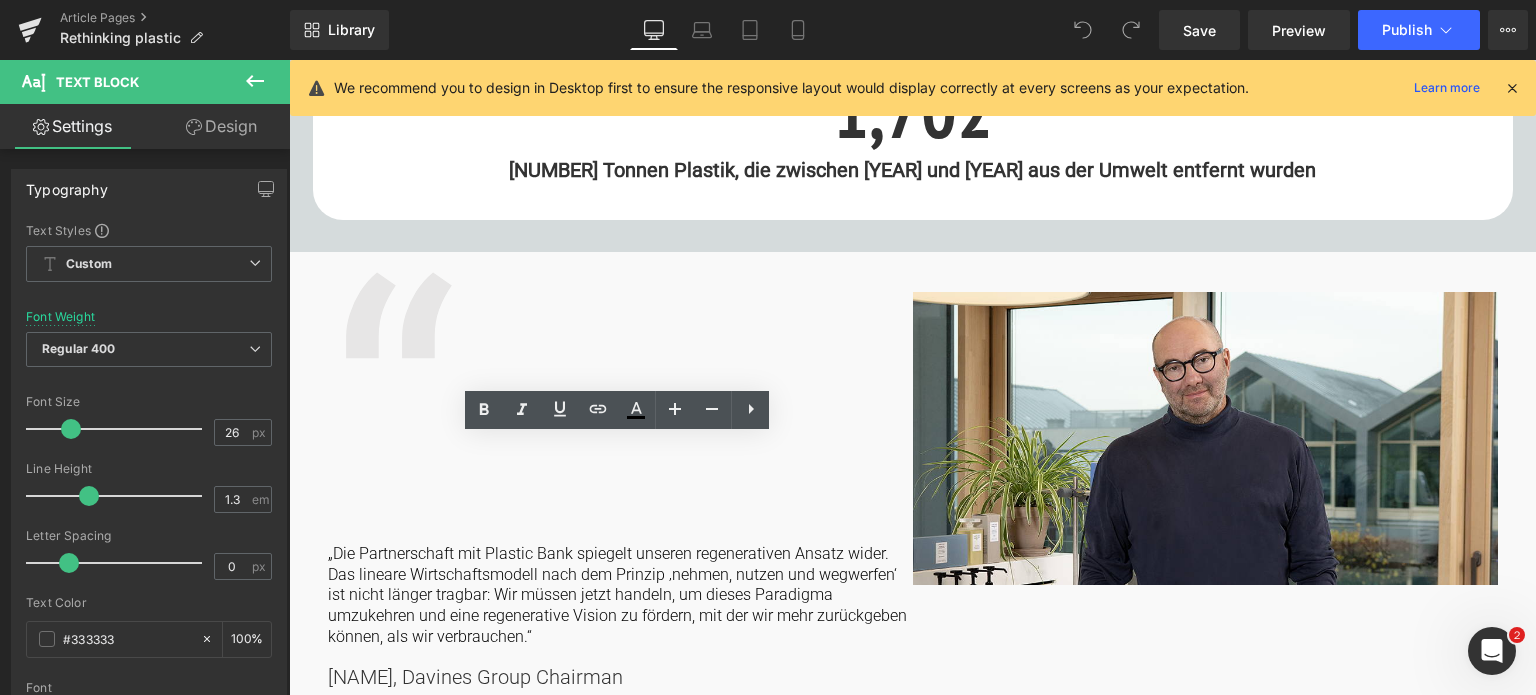 click on ""The partnership with Plastic Bank reflects our regenerative approach. The linear economy model based on the “take, use and discard” paradigm is no longer sustainable: we must act now to reverse the paradigm, promoting a regenerative vision that allows us to give back more than we consume." Text Block" at bounding box center [620, 539] 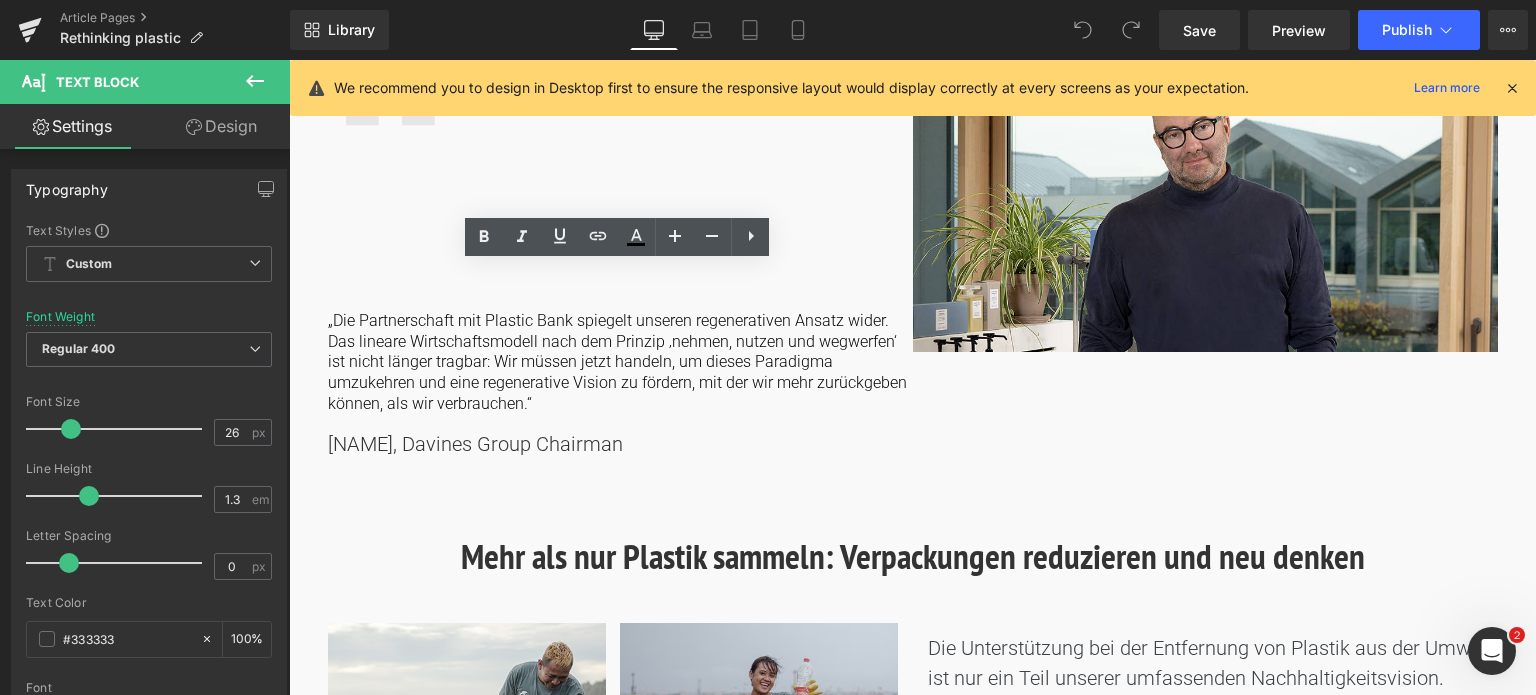scroll, scrollTop: 1231, scrollLeft: 0, axis: vertical 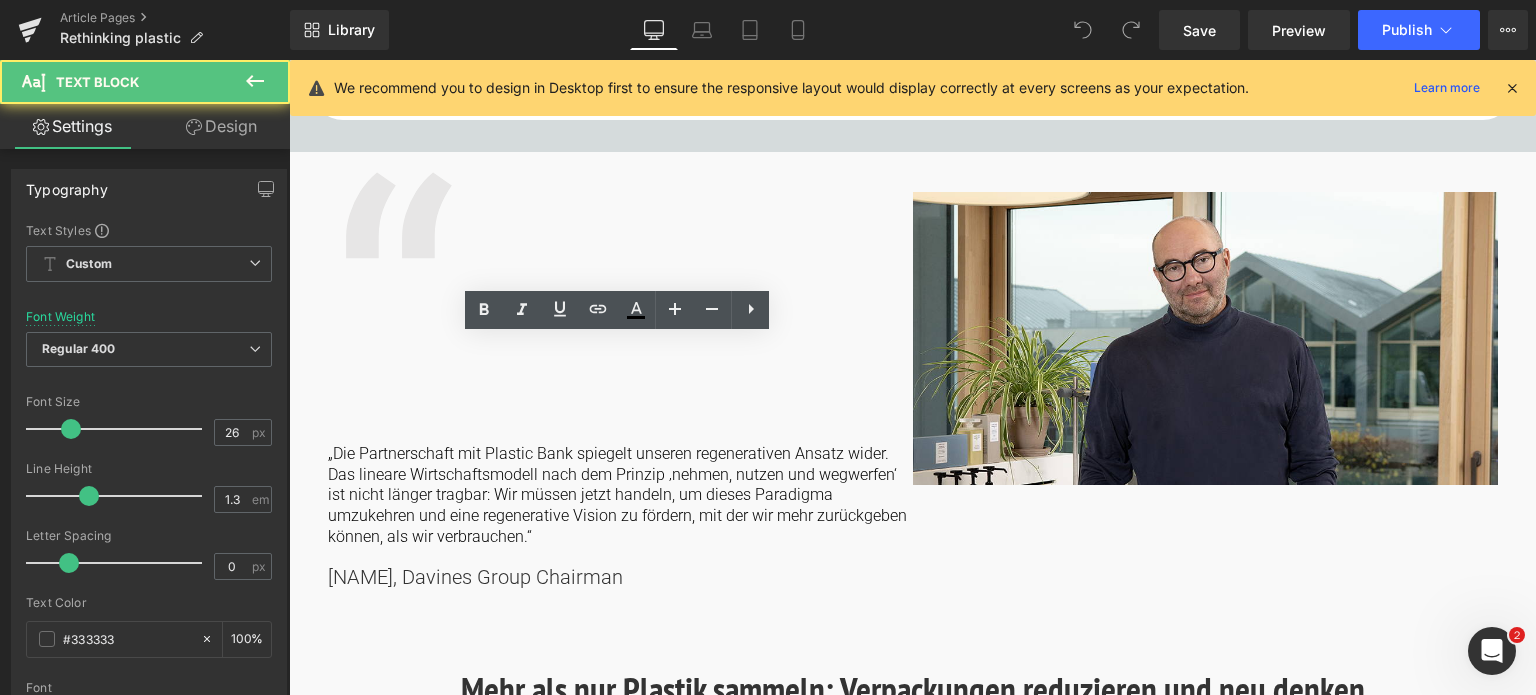 click on ""The partnership with Plastic Bank reflects our regenerative approach. The linear economy model based on the “take, use and discard” paradigm is no longer sustainable: we must act now to reverse the paradigm, promoting a regenerative vision that allows us to give back more than we consume." Text Block" at bounding box center [620, 439] 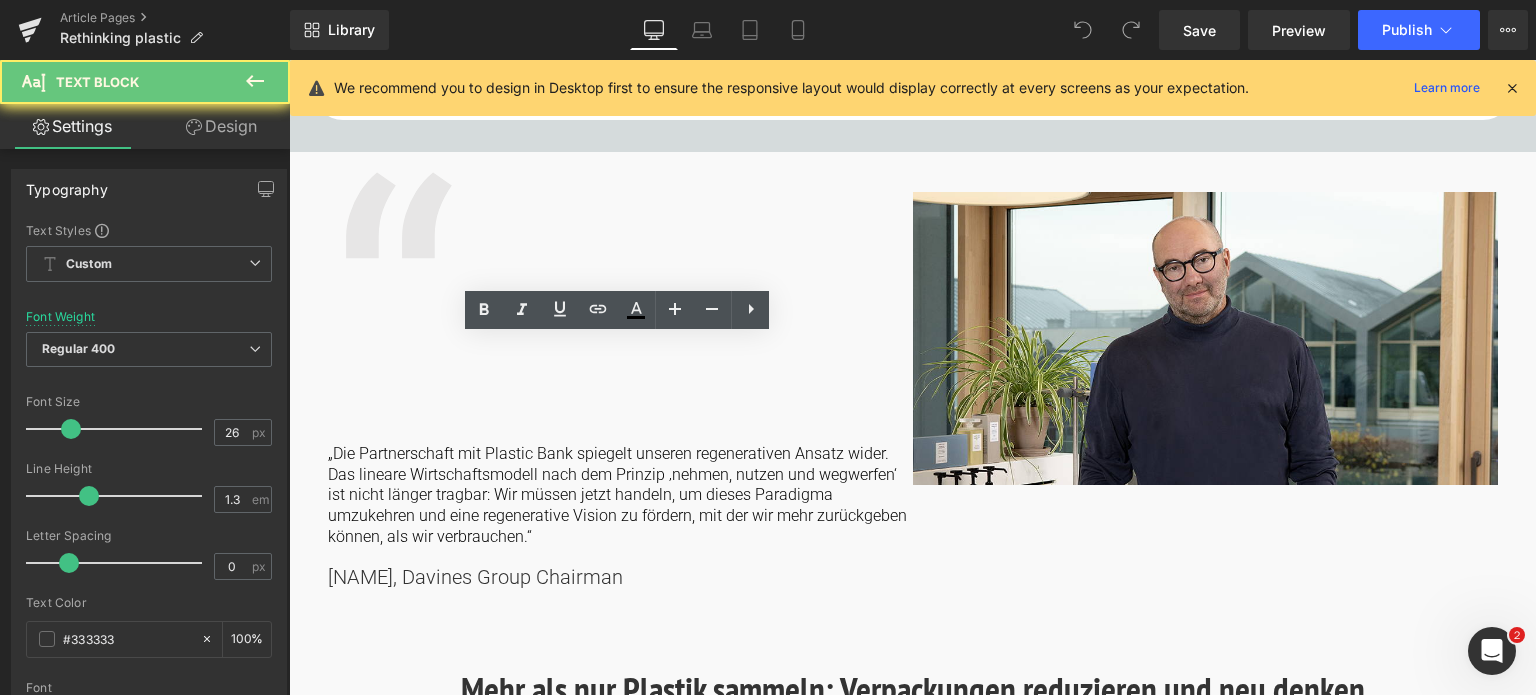 click on ""The partnership with Plastic Bank reflects our regenerative approach. The linear economy model based on the “take, use and discard” paradigm is no longer sustainable: we must act now to reverse the paradigm, promoting a regenerative vision that allows us to give back more than we consume." Text Block" at bounding box center [620, 439] 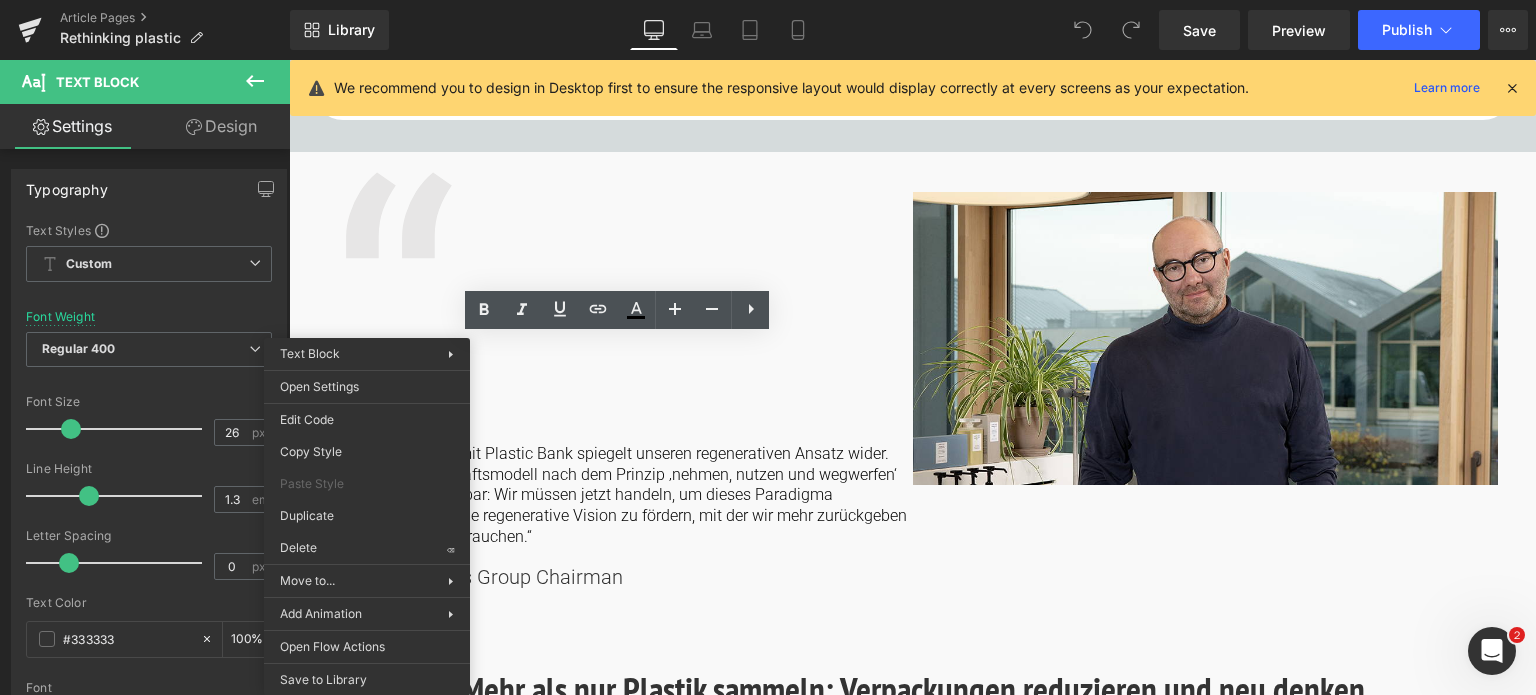 click on ""The partnership with Plastic Bank reflects our regenerative approach. The linear economy model based on the “take, use and discard” paradigm is no longer sustainable: we must act now to reverse the paradigm, promoting a regenerative vision that allows us to give back more than we consume." Text Block" at bounding box center (620, 439) 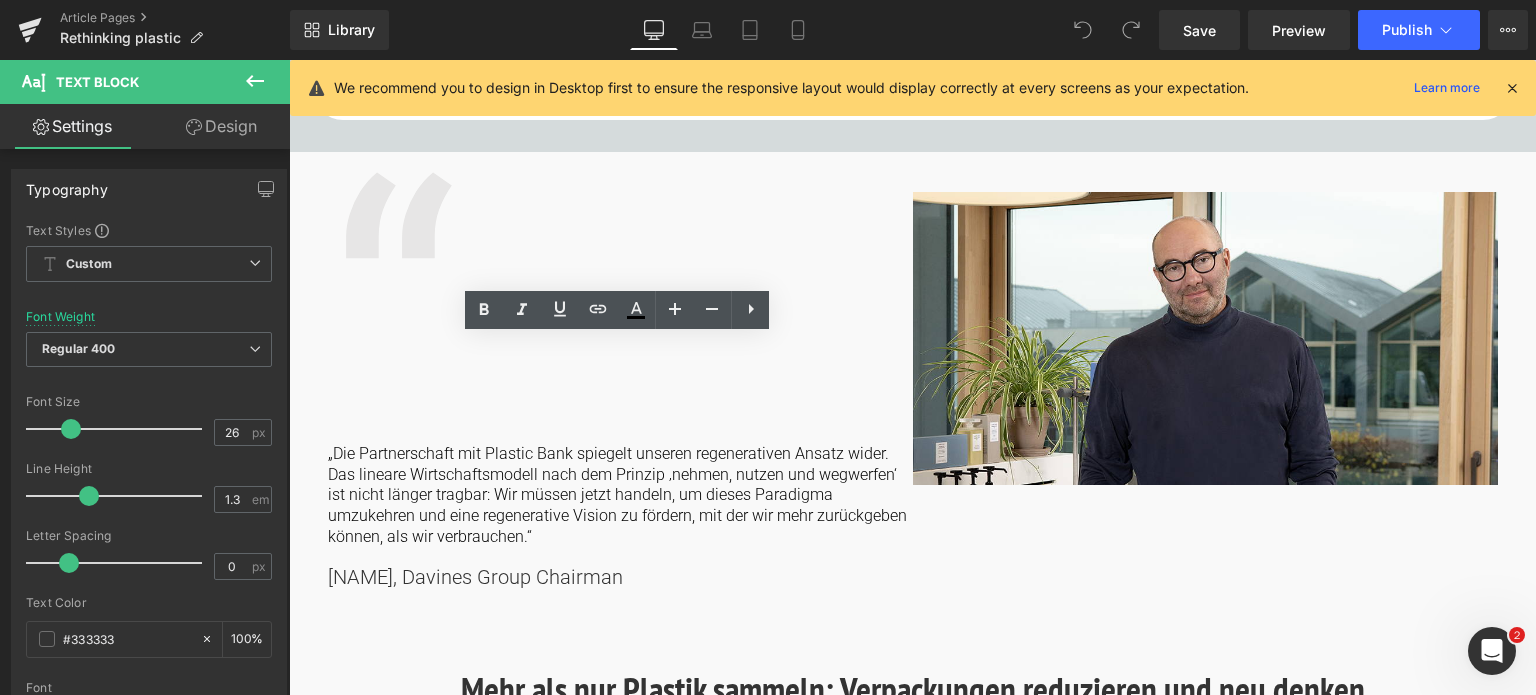 click on ""The partnership with Plastic Bank reflects our regenerative approach. The linear economy model based on the “take, use and discard” paradigm is no longer sustainable: we must act now to reverse the paradigm, promoting a regenerative vision that allows us to give back more than we consume." Text Block" at bounding box center (620, 439) 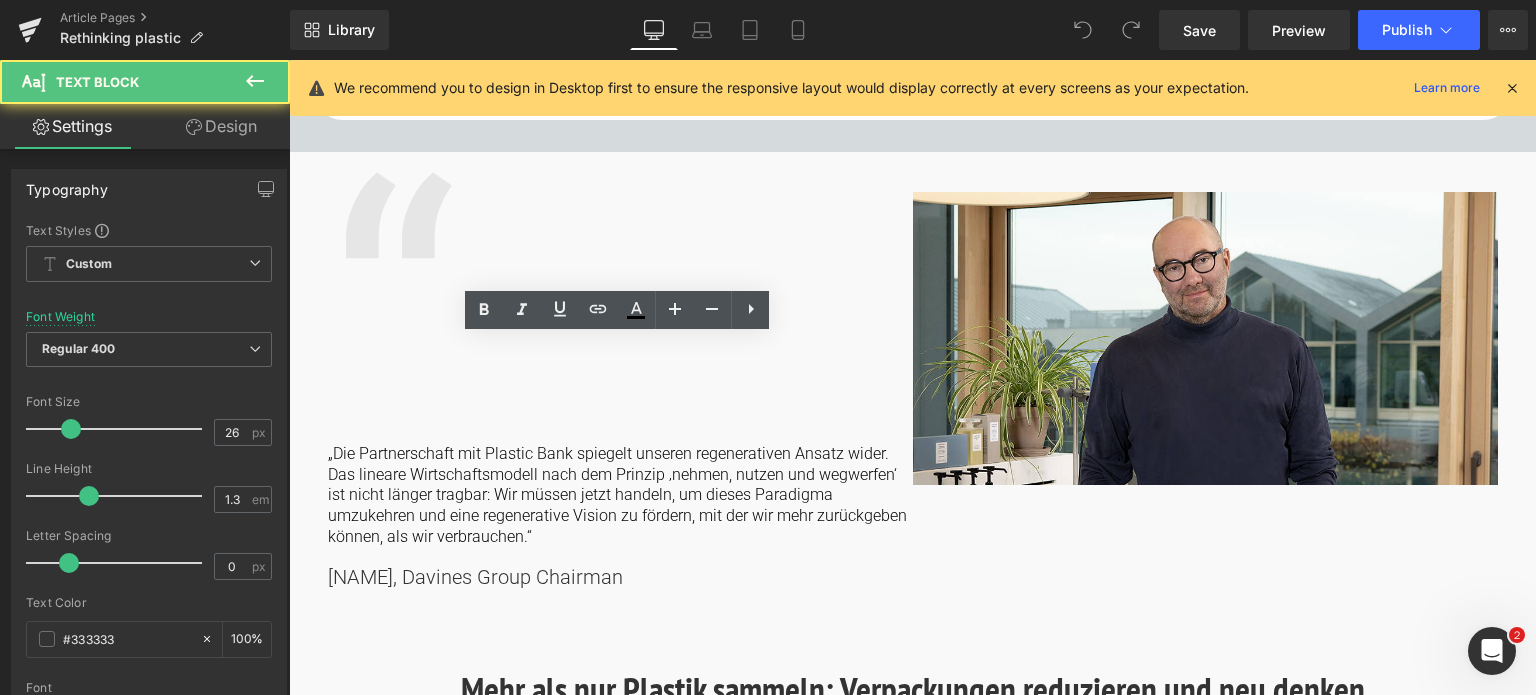 click on ""The partnership with Plastic Bank reflects our regenerative approach. The linear economy model based on the “take, use and discard” paradigm is no longer sustainable: we must act now to reverse the paradigm, promoting a regenerative vision that allows us to give back more than we consume." Text Block" at bounding box center [620, 439] 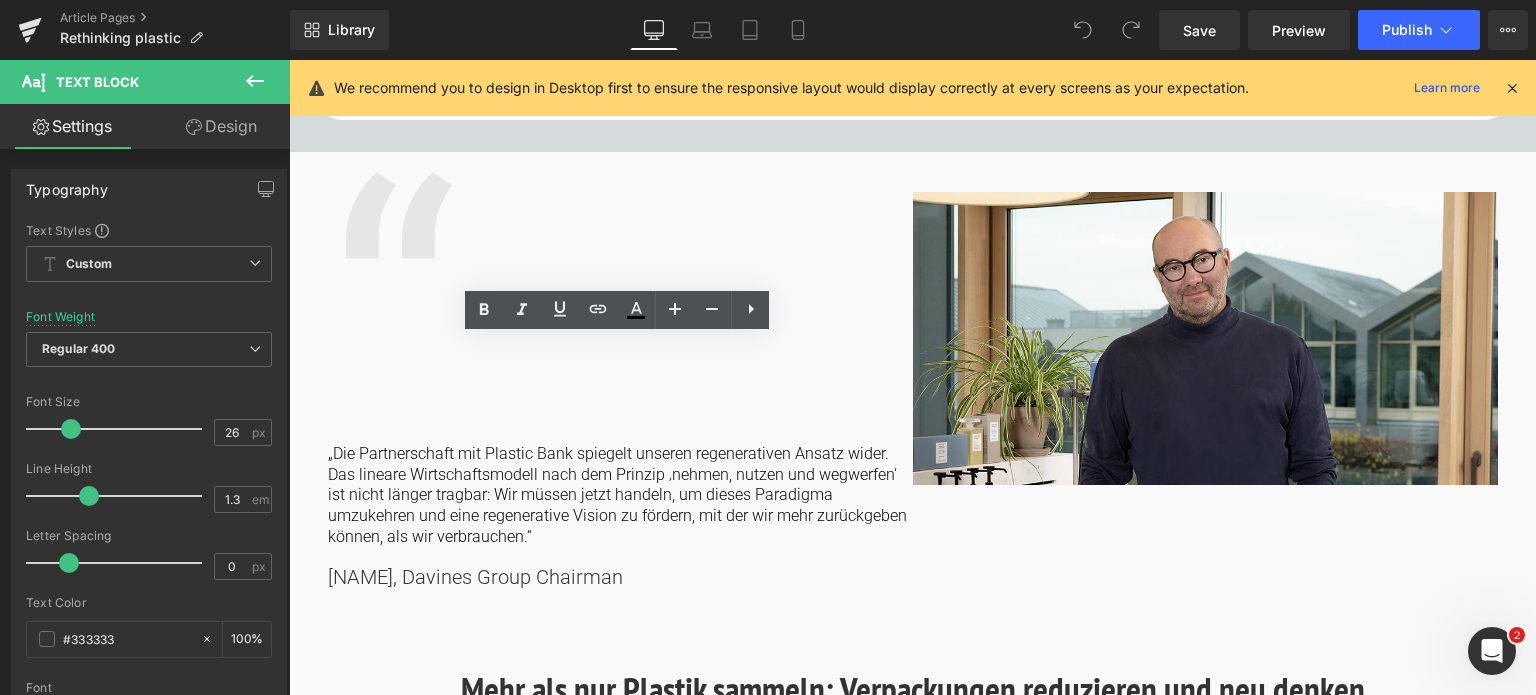 click on ""The partnership with Plastic Bank reflects our regenerative approach. The linear economy model based on the “take, use and discard” paradigm is no longer sustainable: we must act now to reverse the paradigm, promoting a regenerative vision that allows us to give back more than we consume." Text Block" at bounding box center (620, 439) 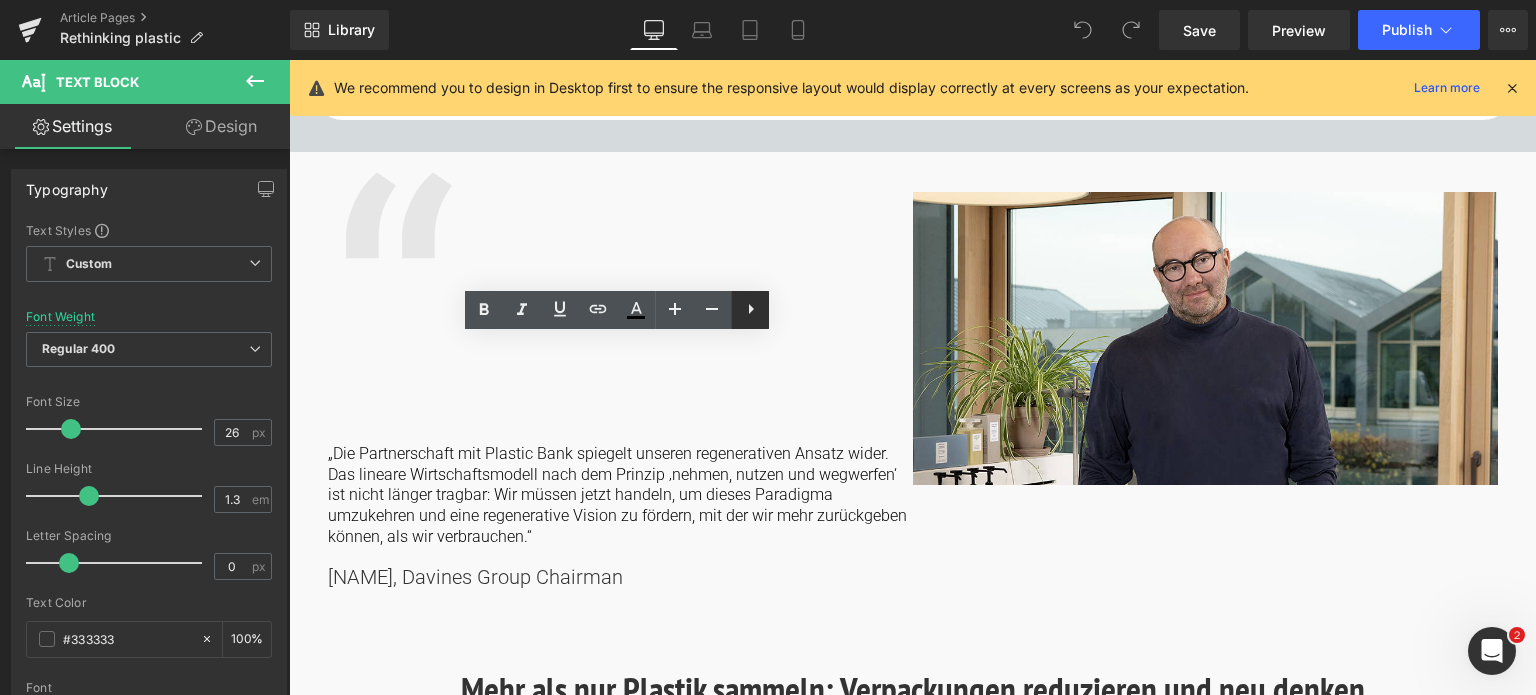 click 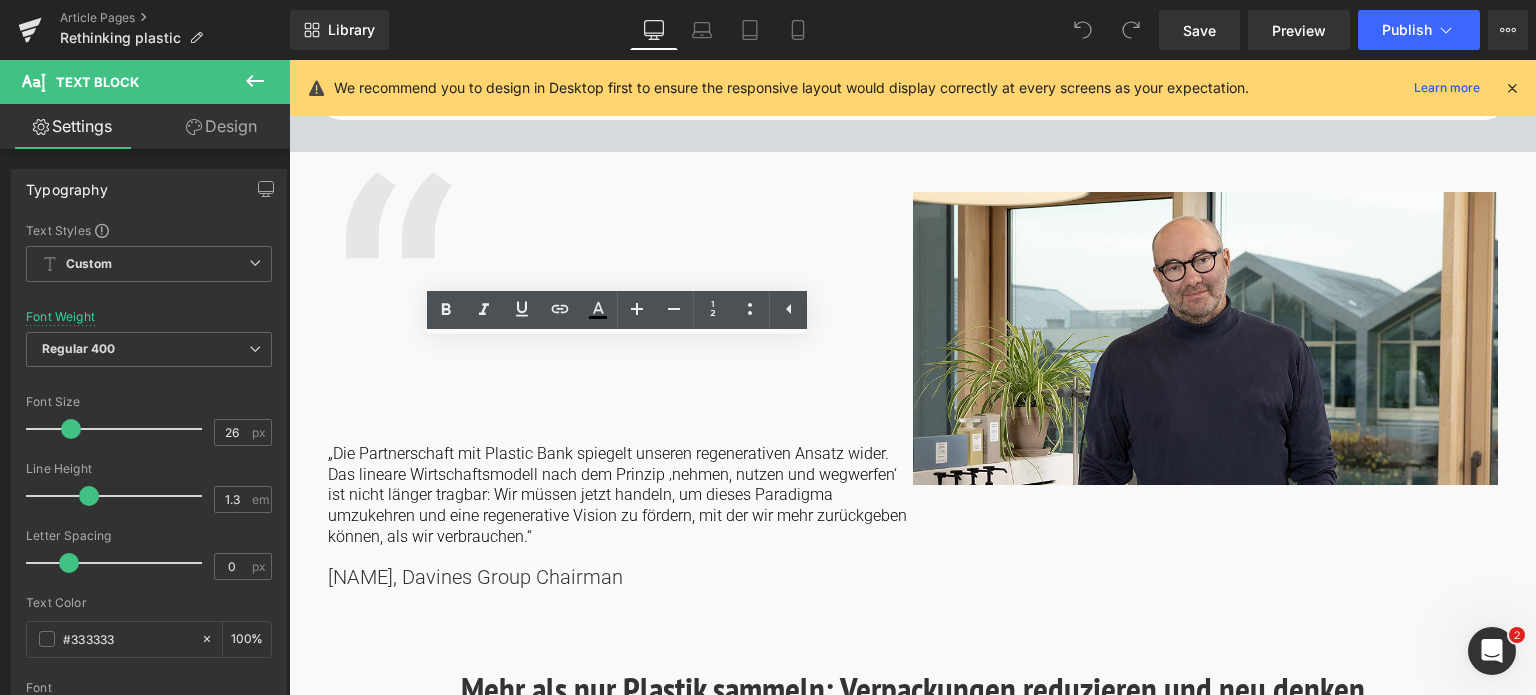 click on ""The partnership with Plastic Bank reflects our regenerative approach. The linear economy model based on the “take, use and discard” paradigm is no longer sustainable: we must act now to reverse the paradigm, promoting a regenerative vision that allows us to give back more than we consume." Text Block" at bounding box center [620, 439] 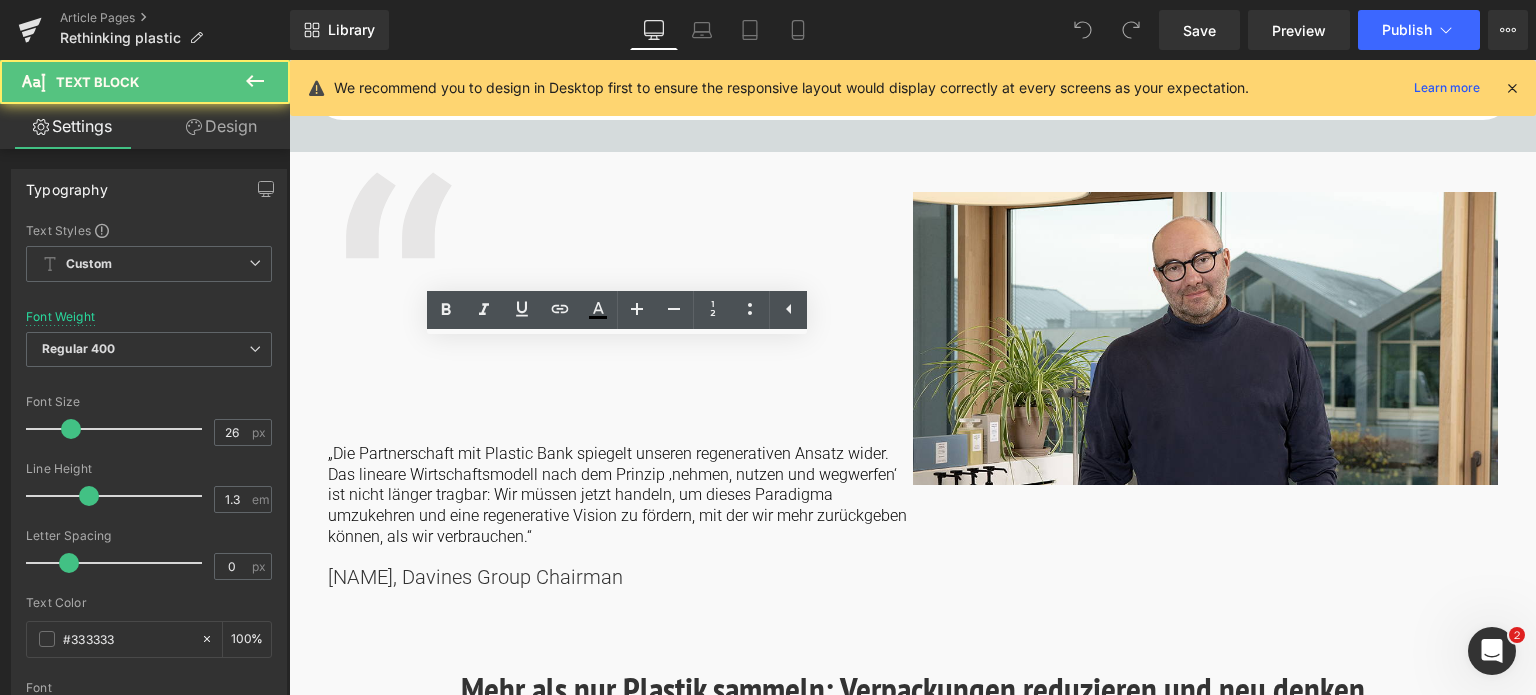 click on ""The partnership with Plastic Bank reflects our regenerative approach. The linear economy model based on the “take, use and discard” paradigm is no longer sustainable: we must act now to reverse the paradigm, promoting a regenerative vision that allows us to give back more than we consume." Text Block" at bounding box center [620, 439] 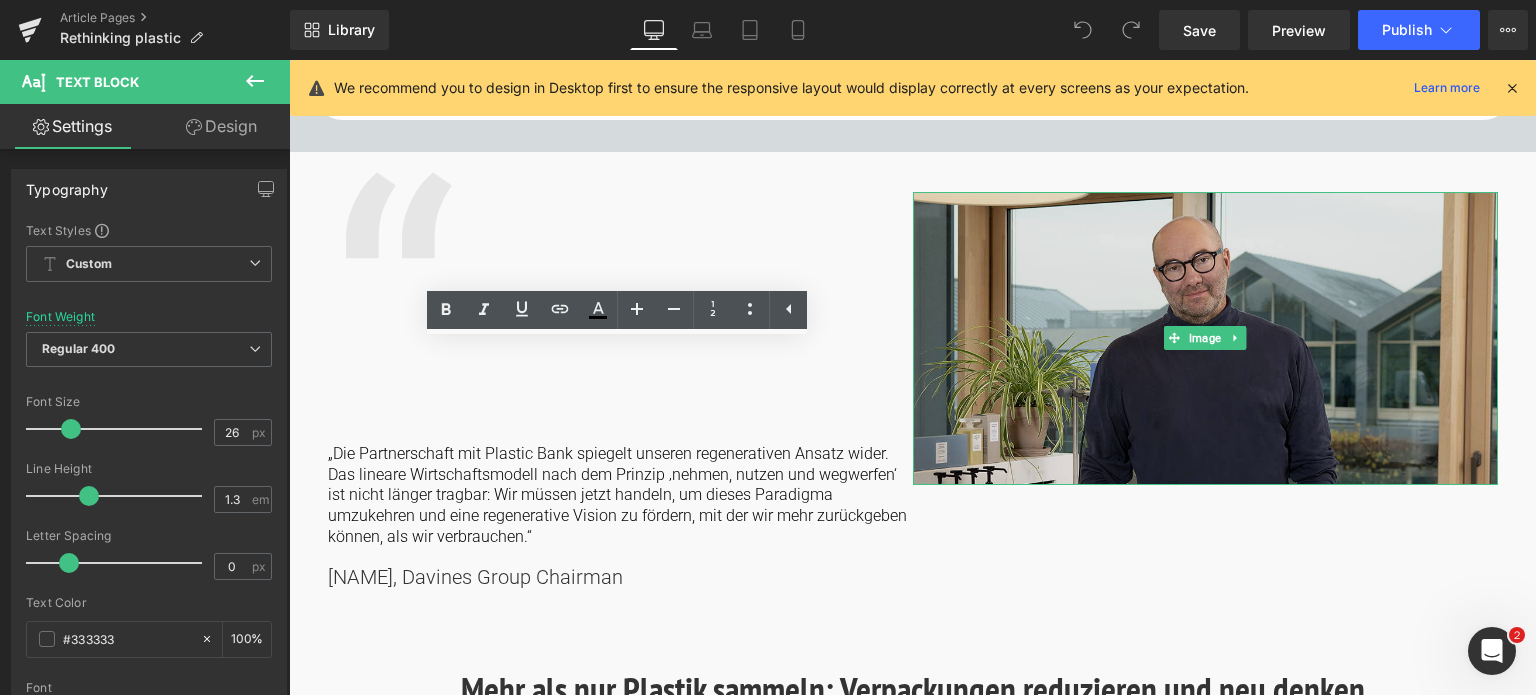 click at bounding box center (1205, 339) 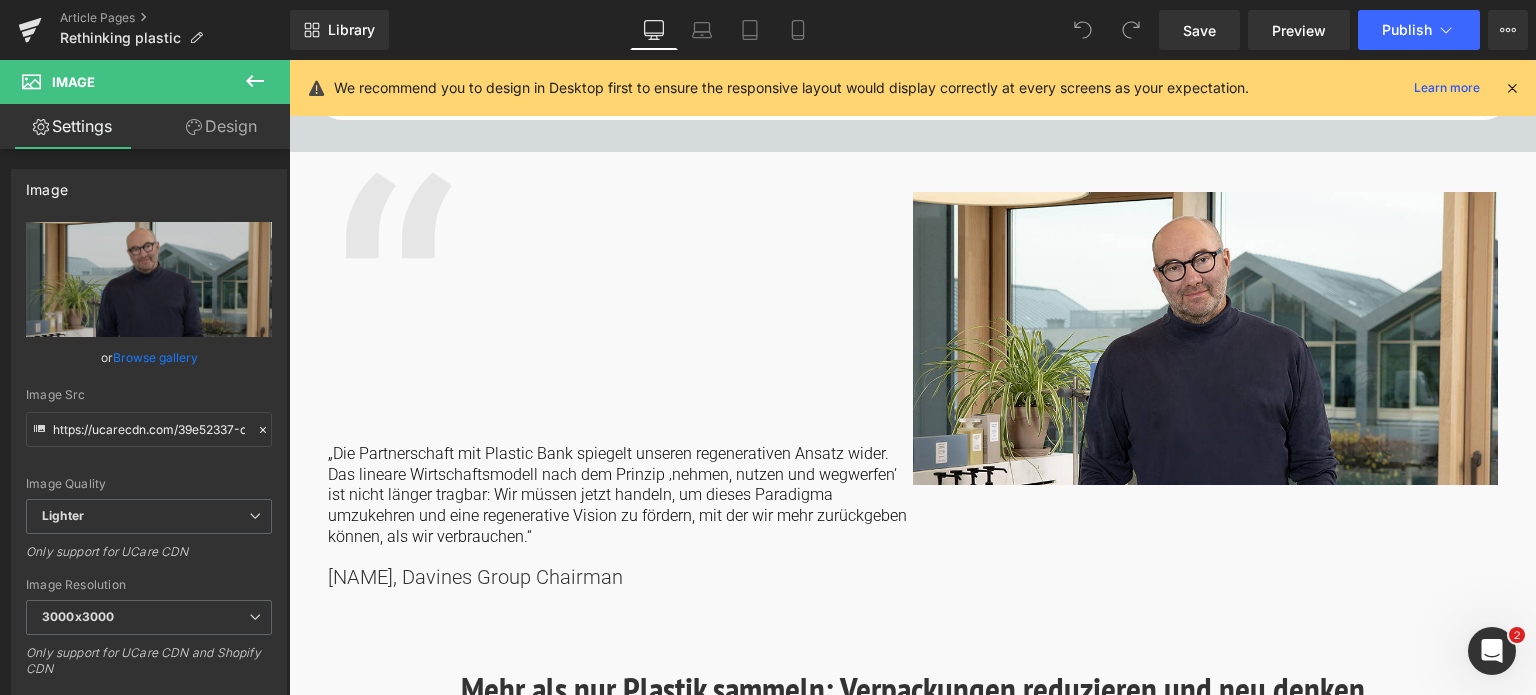 click on ""The partnership with Plastic Bank reflects our regenerative approach. The linear economy model based on the “take, use and discard” paradigm is no longer sustainable: we must act now to reverse the paradigm, promoting a regenerative vision that allows us to give back more than we consume." Text Block" at bounding box center [620, 439] 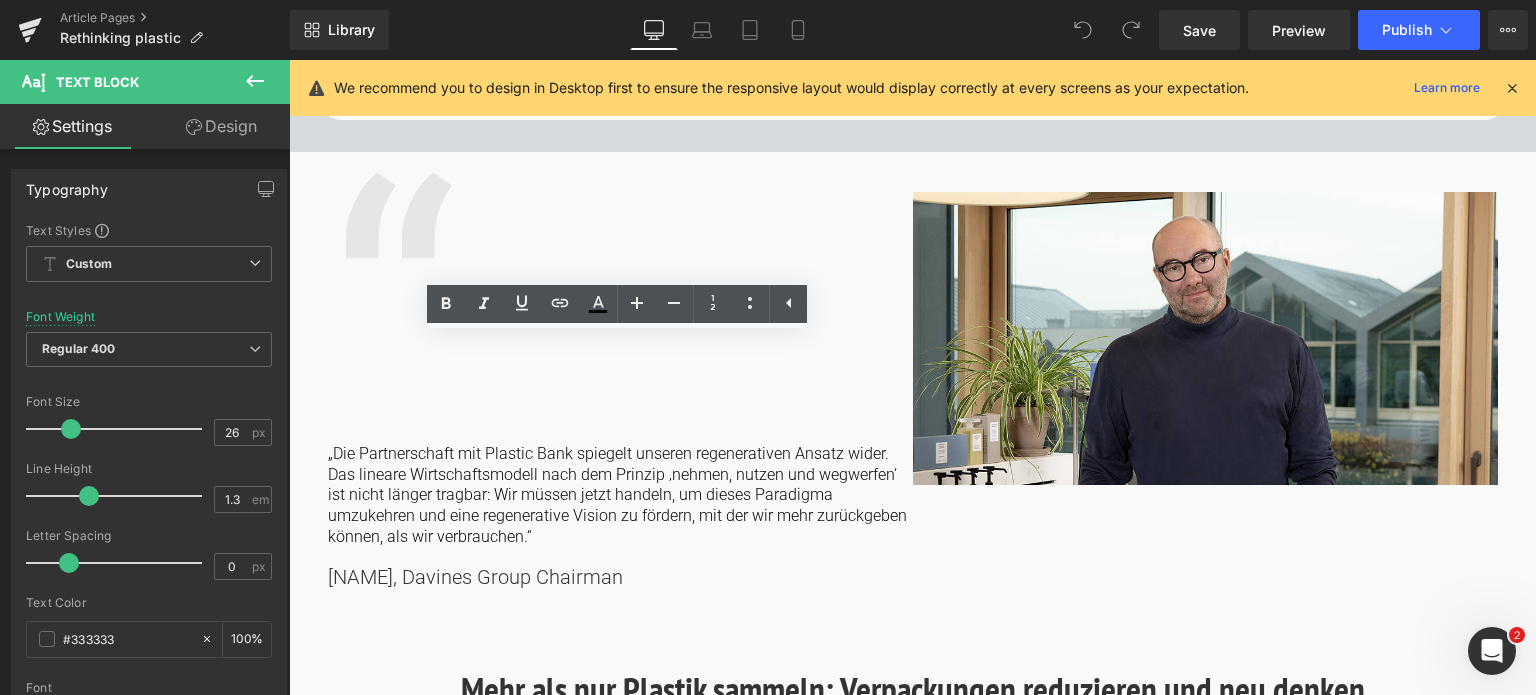 drag, startPoint x: 540, startPoint y: 534, endPoint x: 359, endPoint y: 481, distance: 188.60011 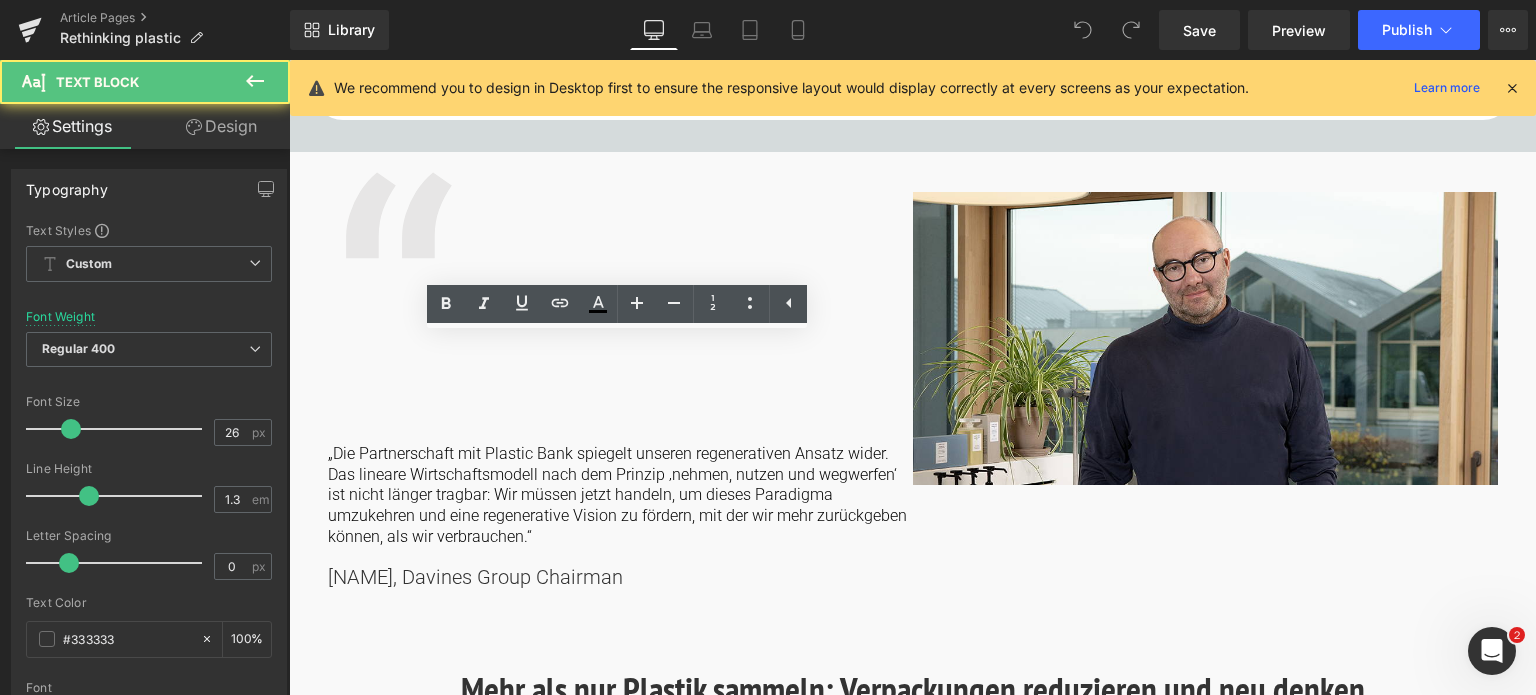drag, startPoint x: 332, startPoint y: 455, endPoint x: 423, endPoint y: 479, distance: 94.11163 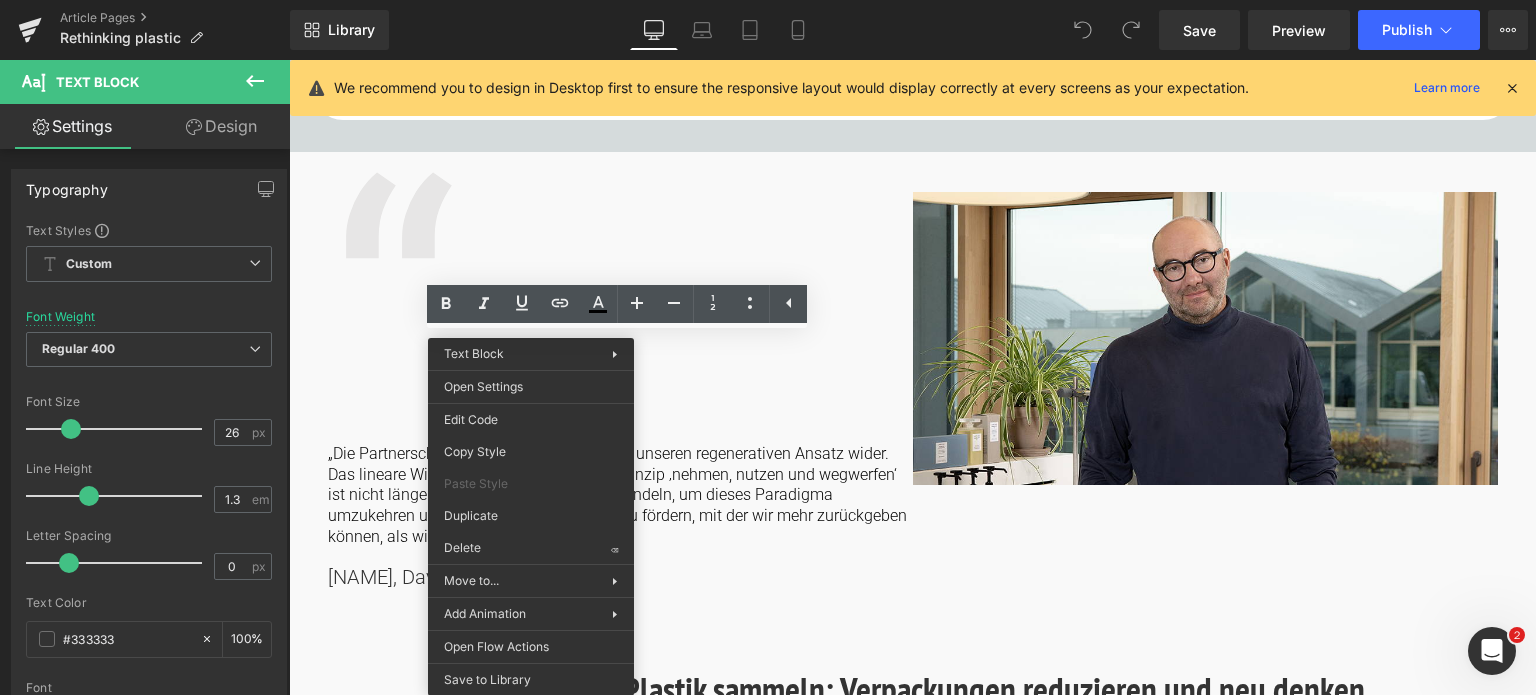 click on ""The partnership with Plastic Bank reflects our regenerative approach. The linear economy model based on the “take, use and discard” paradigm is no longer sustainable: we must act now to reverse the paradigm, promoting a regenerative vision that allows us to give back more than we consume." Text Block" at bounding box center (620, 439) 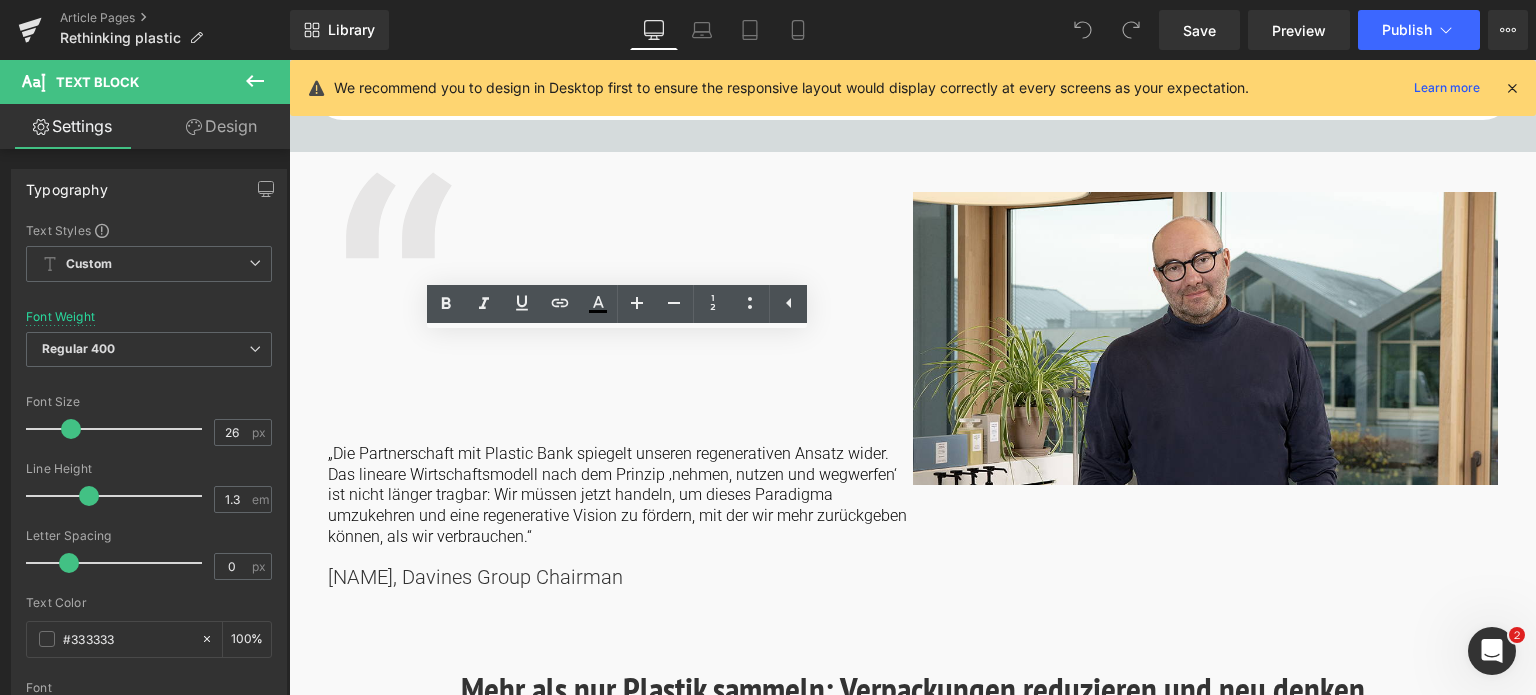 drag, startPoint x: 548, startPoint y: 540, endPoint x: 455, endPoint y: 519, distance: 95.34149 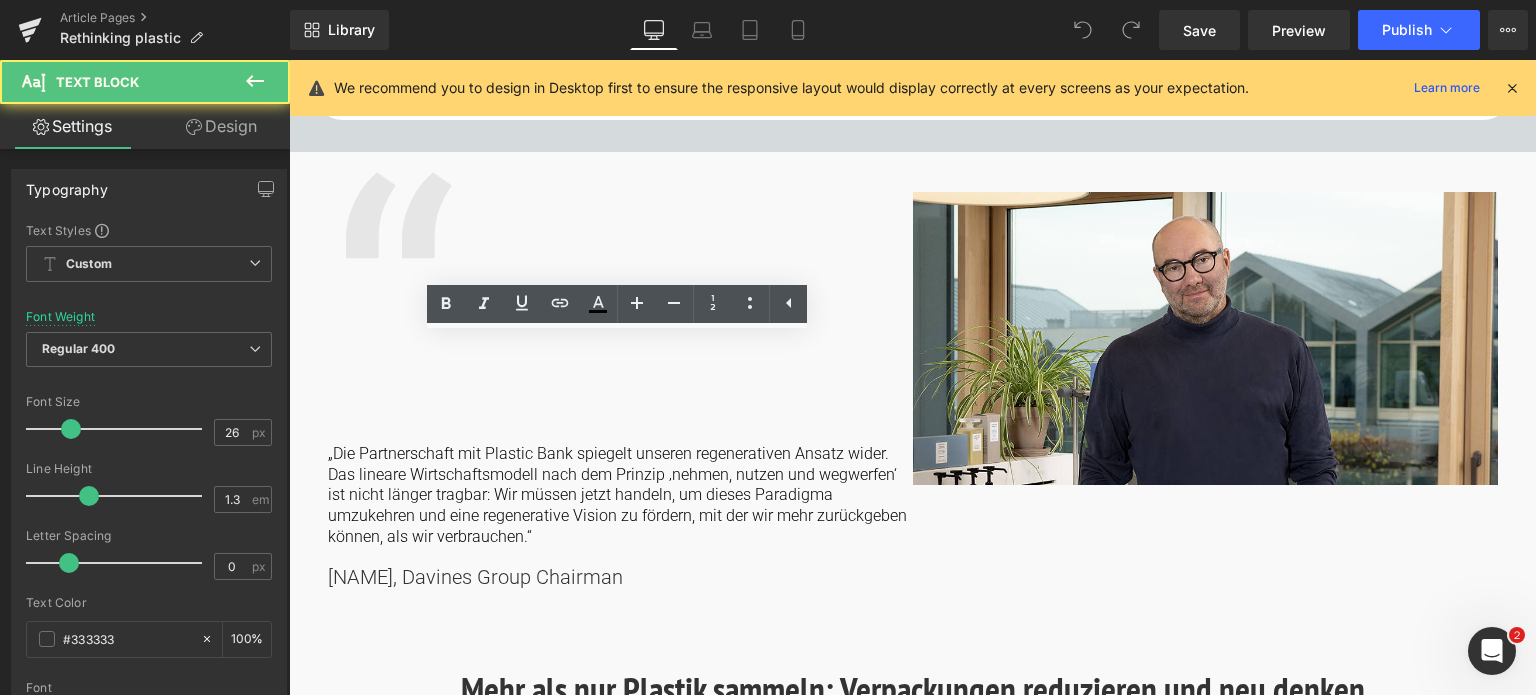drag, startPoint x: 455, startPoint y: 515, endPoint x: 562, endPoint y: 519, distance: 107.07474 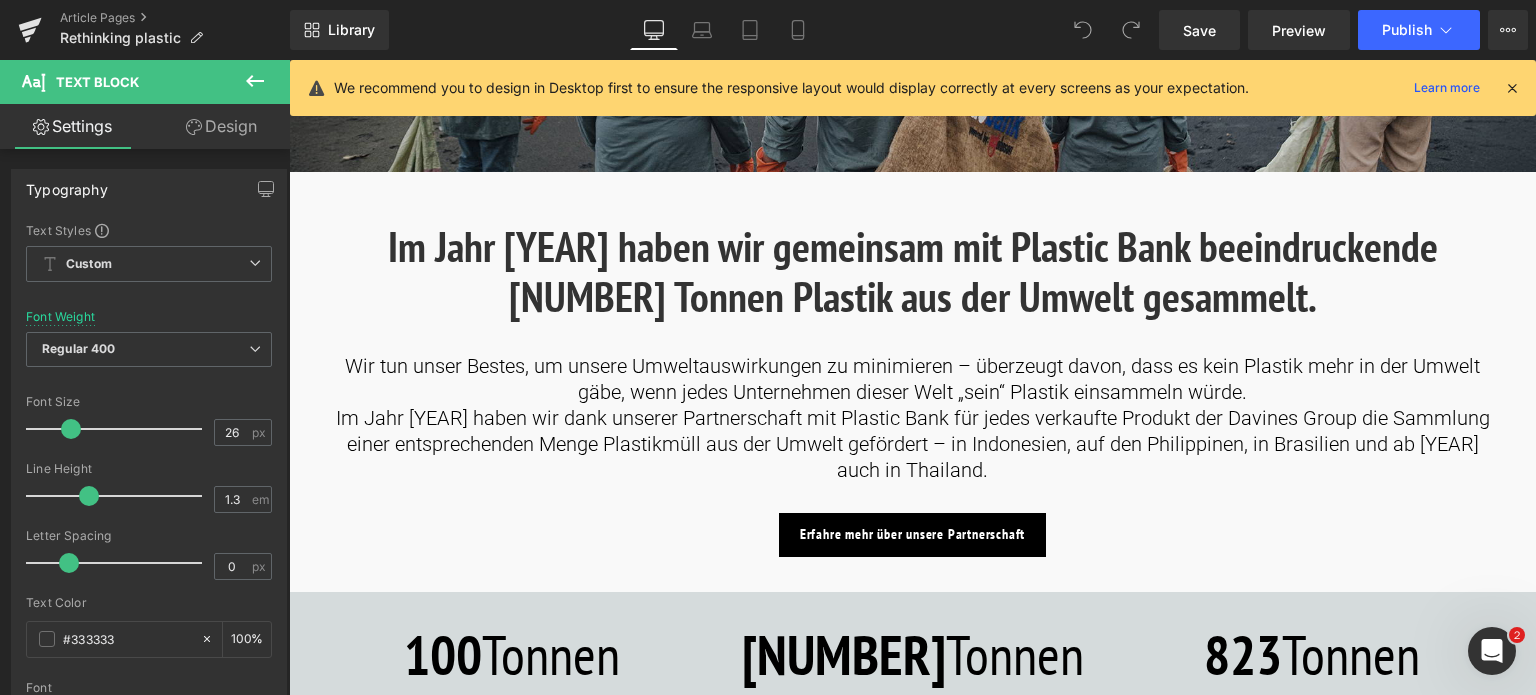 scroll, scrollTop: 0, scrollLeft: 0, axis: both 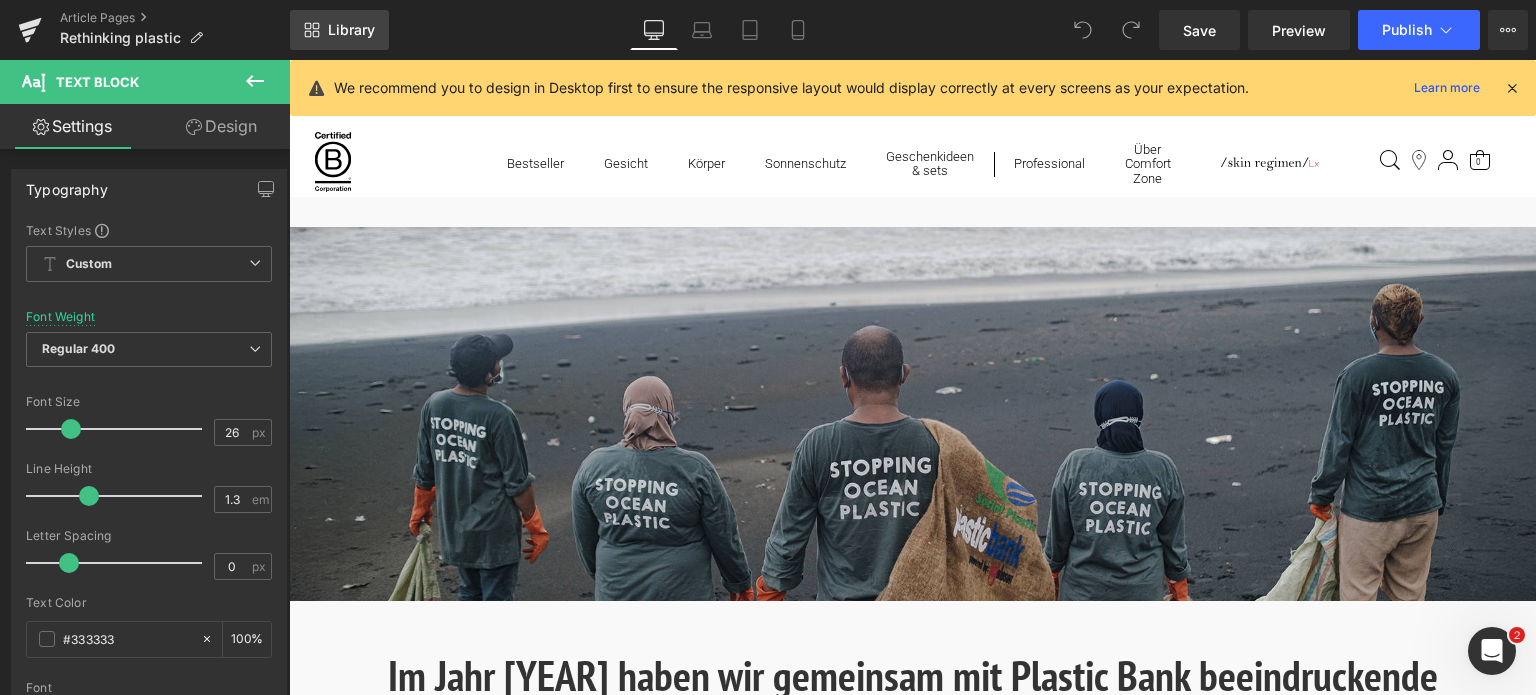 click on "Library" at bounding box center (351, 30) 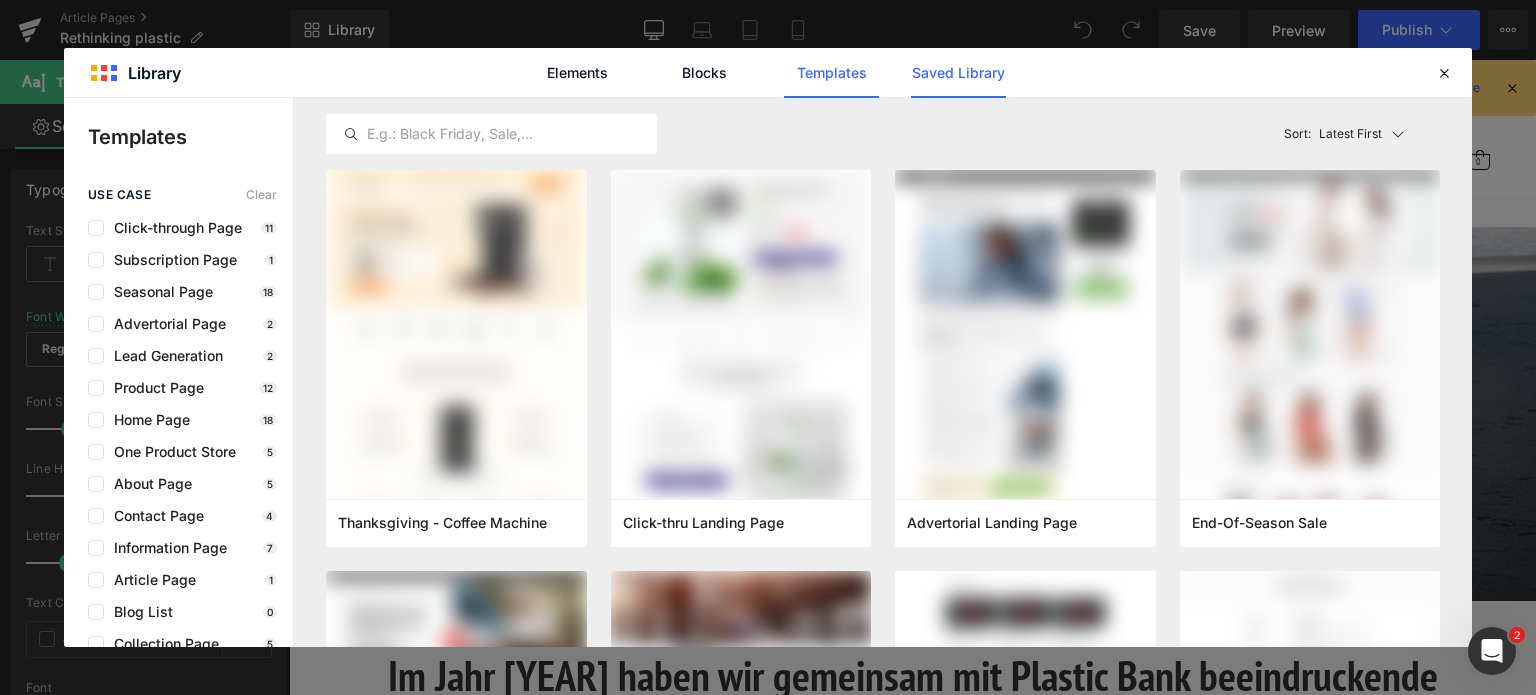 click on "Saved Library" 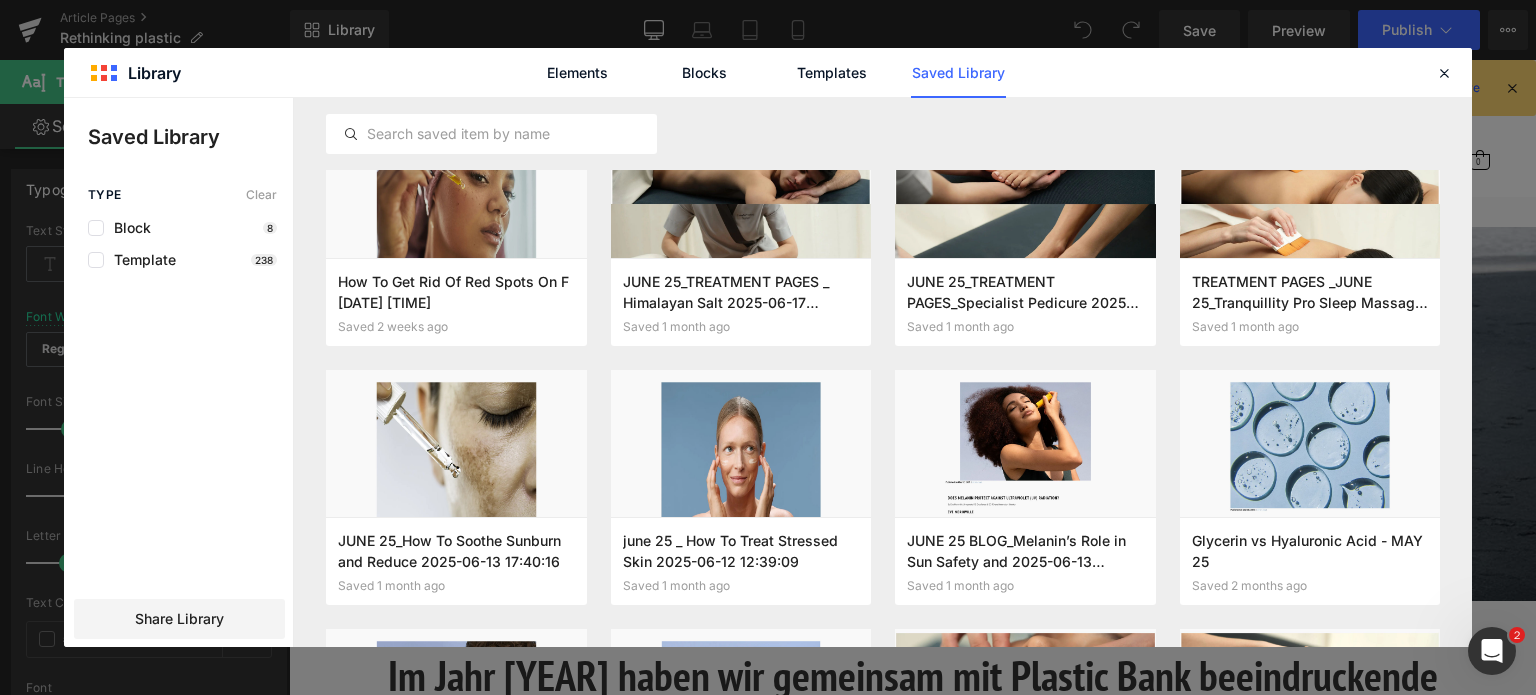 scroll, scrollTop: 0, scrollLeft: 0, axis: both 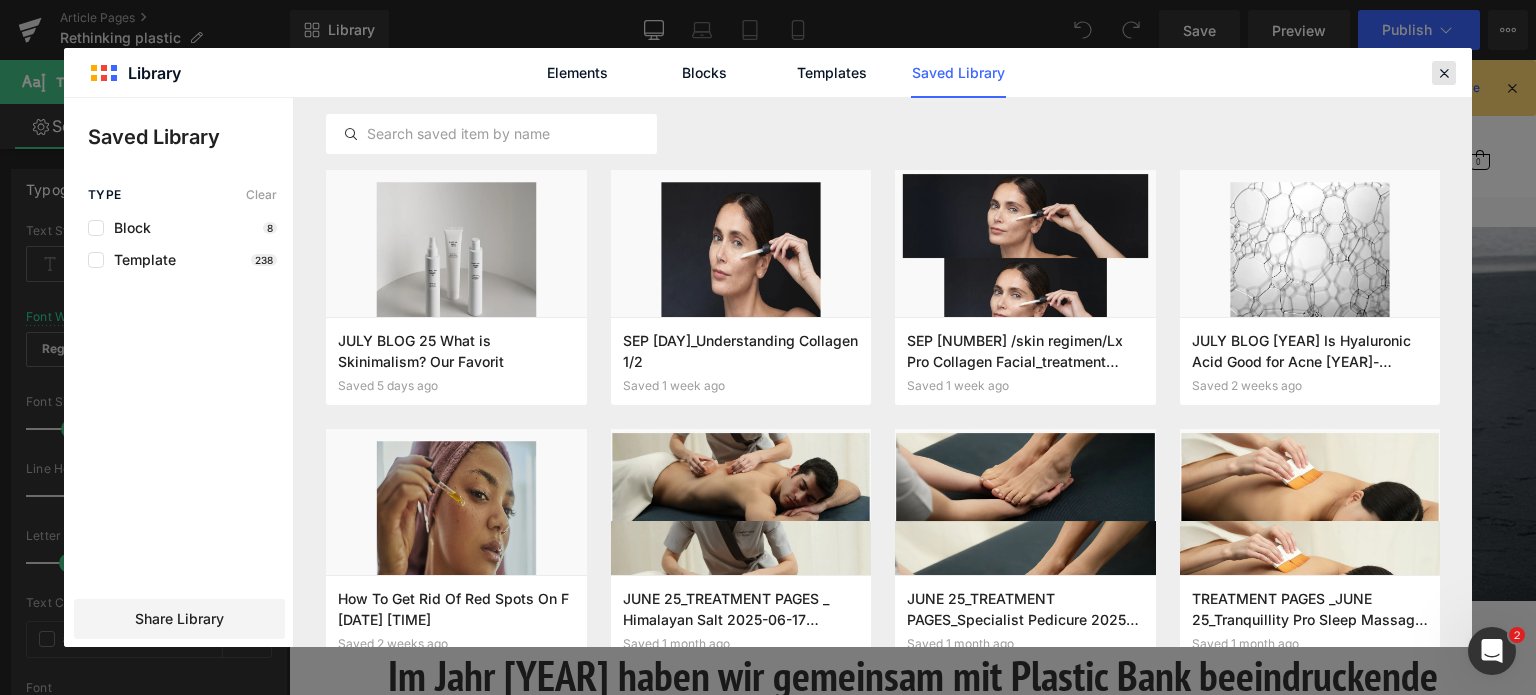 click at bounding box center [1444, 73] 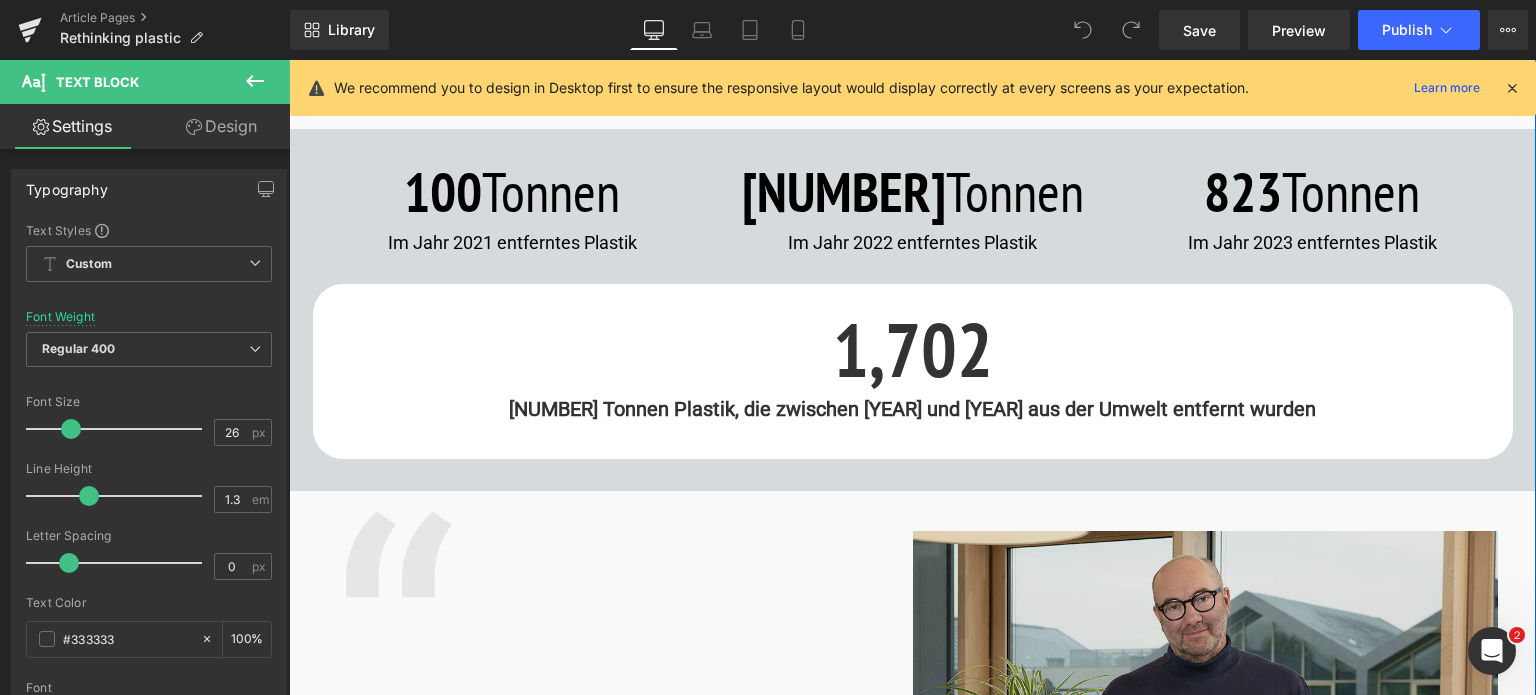 scroll, scrollTop: 900, scrollLeft: 0, axis: vertical 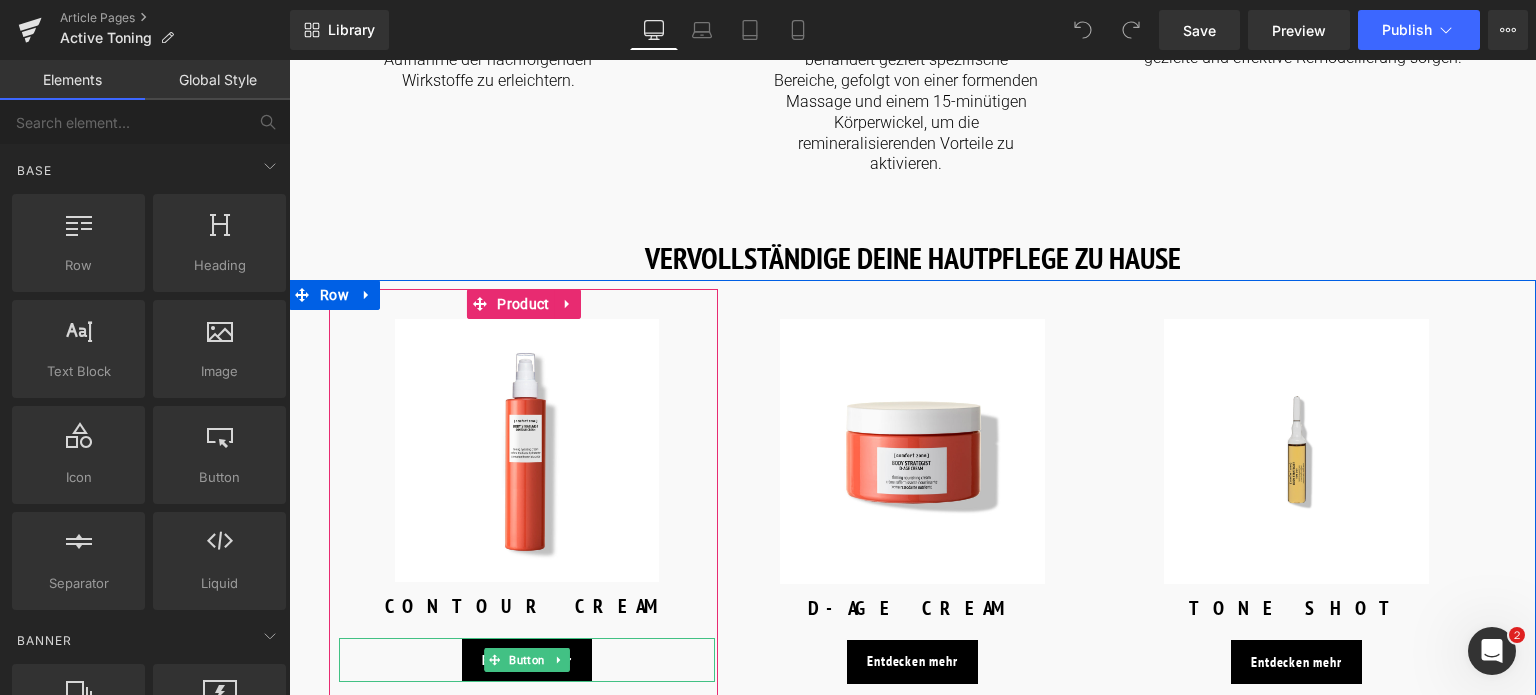 click on "Entdecken mehr" at bounding box center (527, 660) 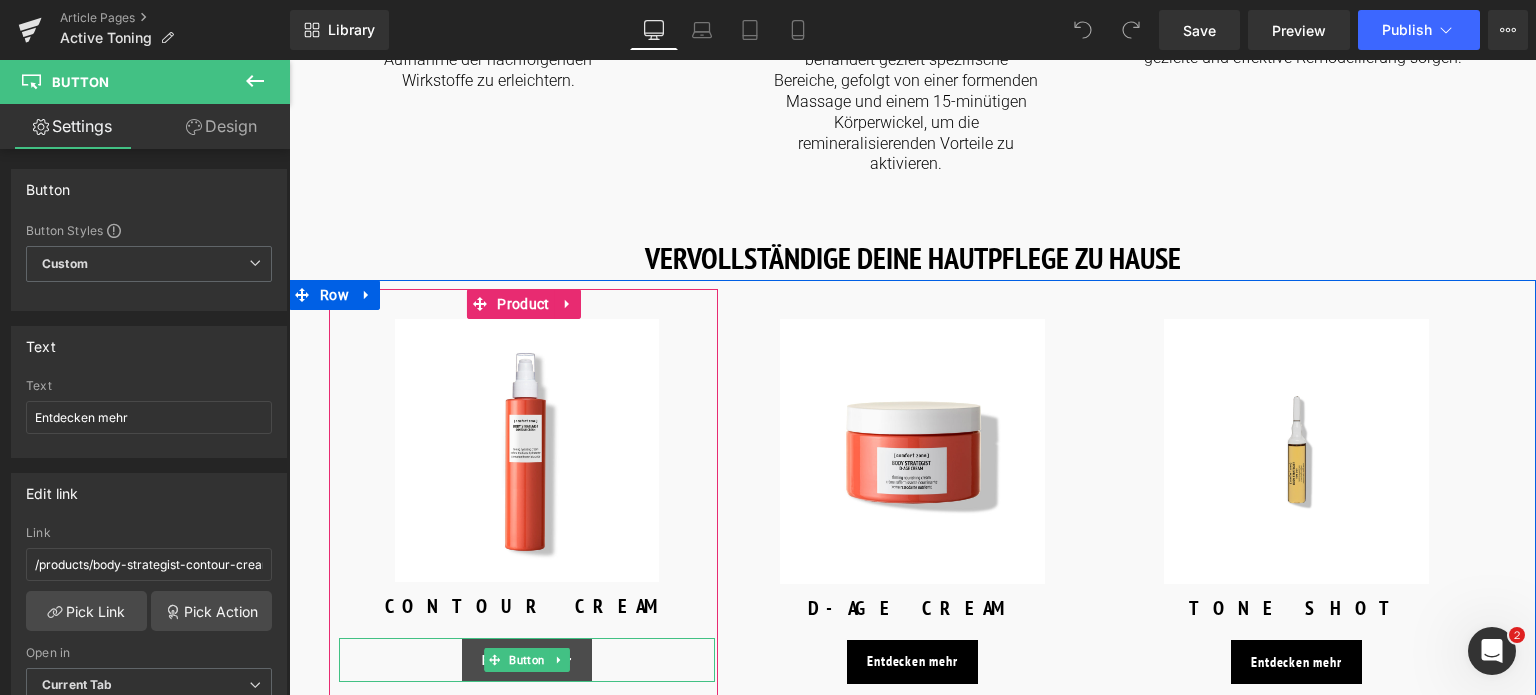 click on "Entdecken mehr" at bounding box center [527, 660] 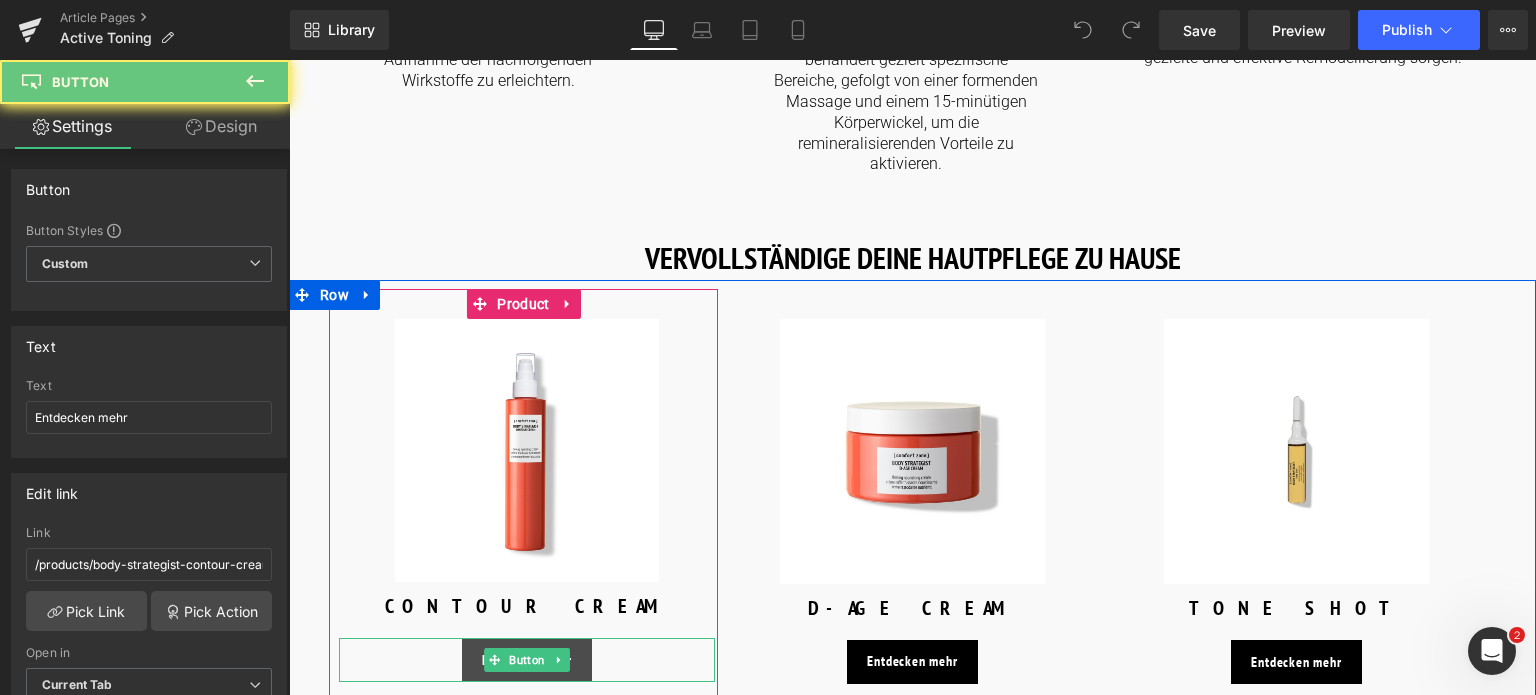 click on "Entdecken mehr" at bounding box center [527, 660] 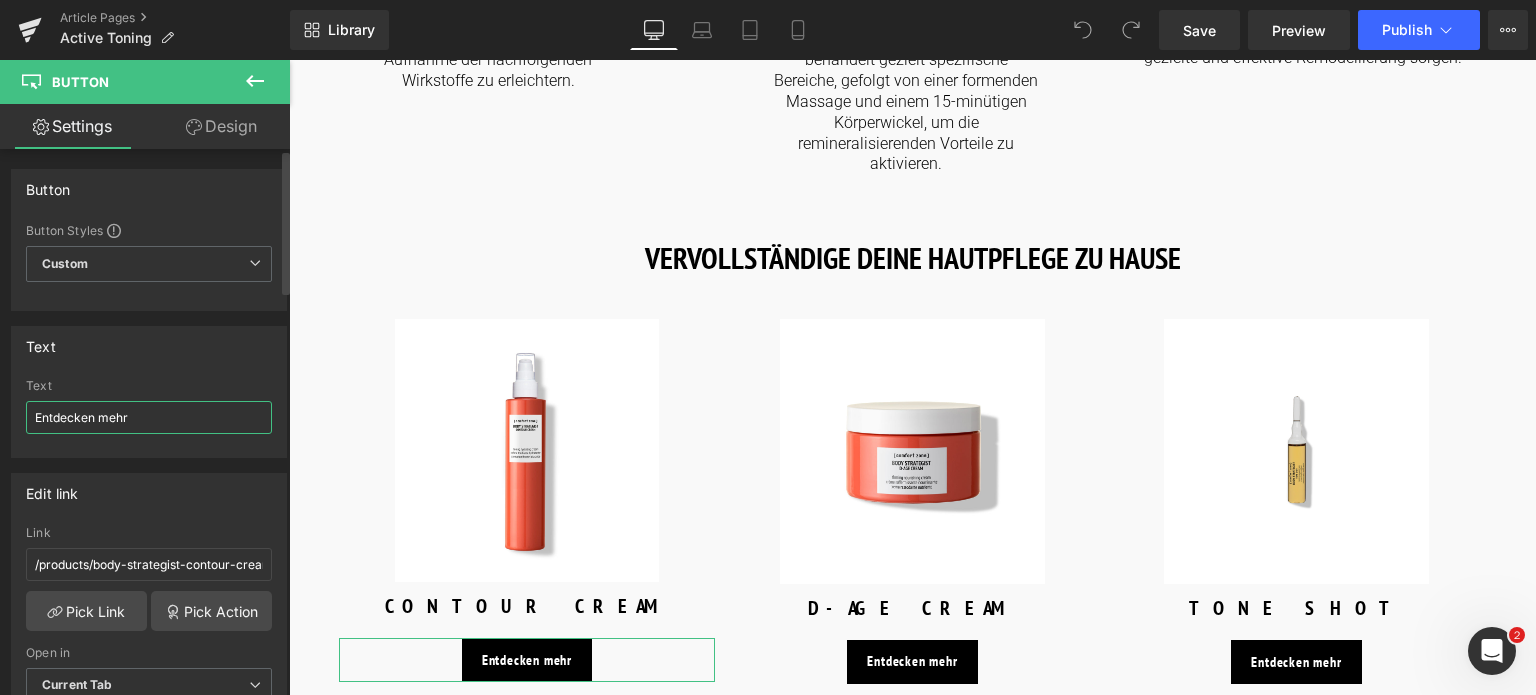 drag, startPoint x: 139, startPoint y: 409, endPoint x: 104, endPoint y: 415, distance: 35.510563 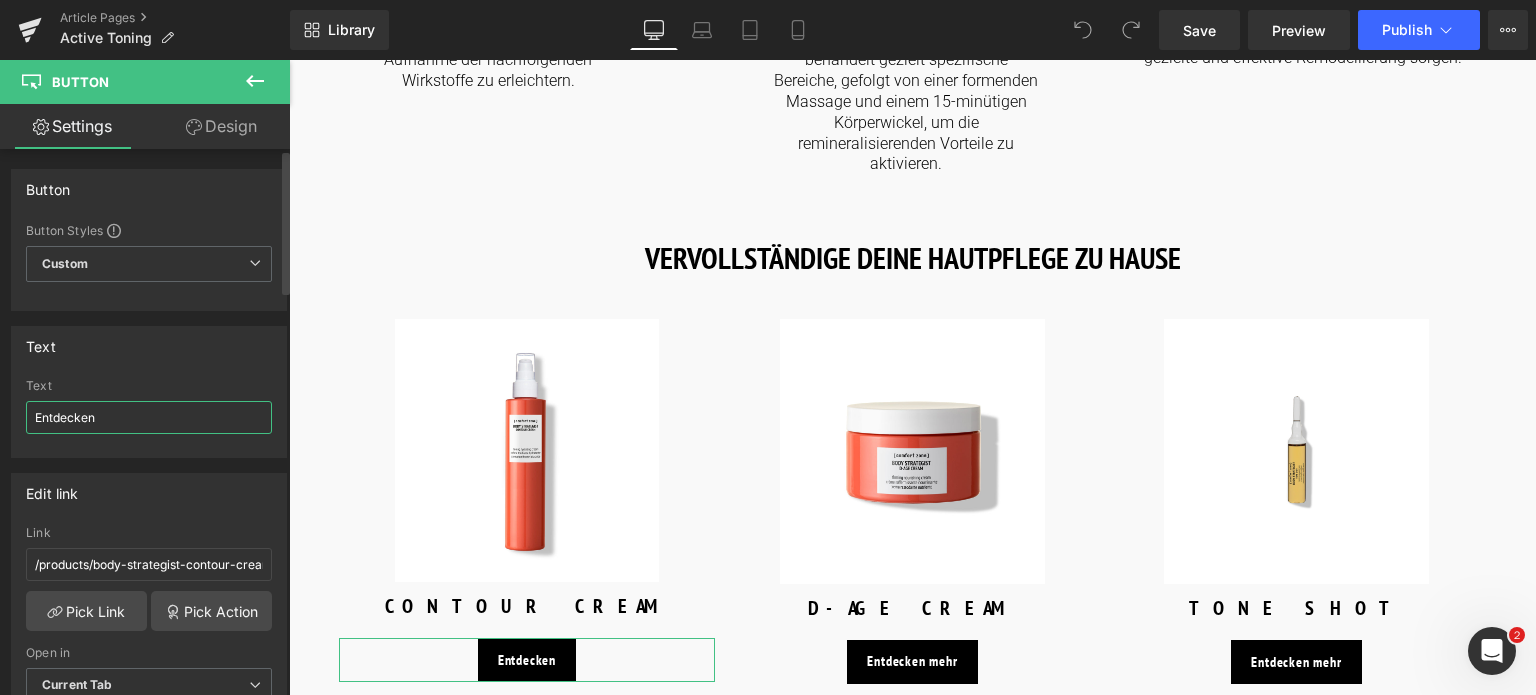 click on "Entdecken" at bounding box center [149, 417] 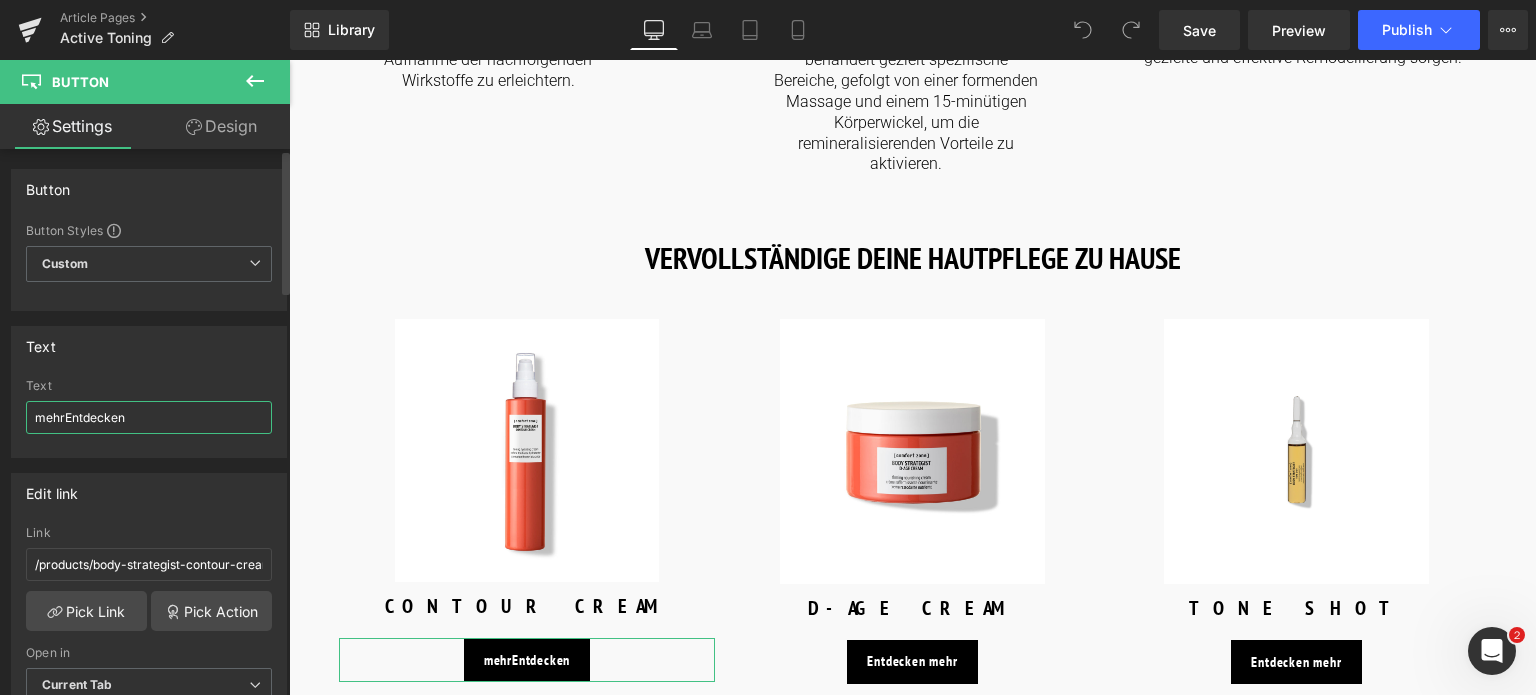 drag, startPoint x: 46, startPoint y: 419, endPoint x: 34, endPoint y: 418, distance: 12.0415945 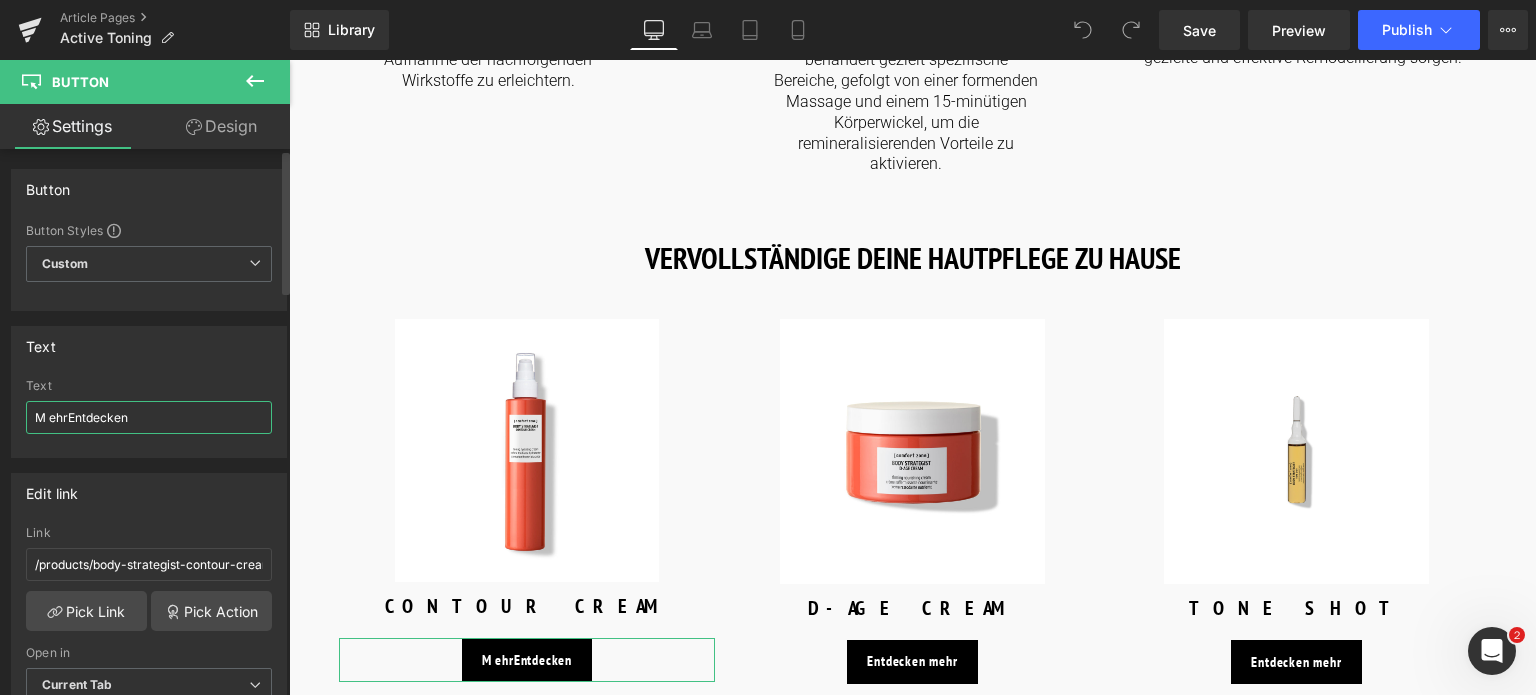 click on "M ehrEntdecken" at bounding box center [149, 417] 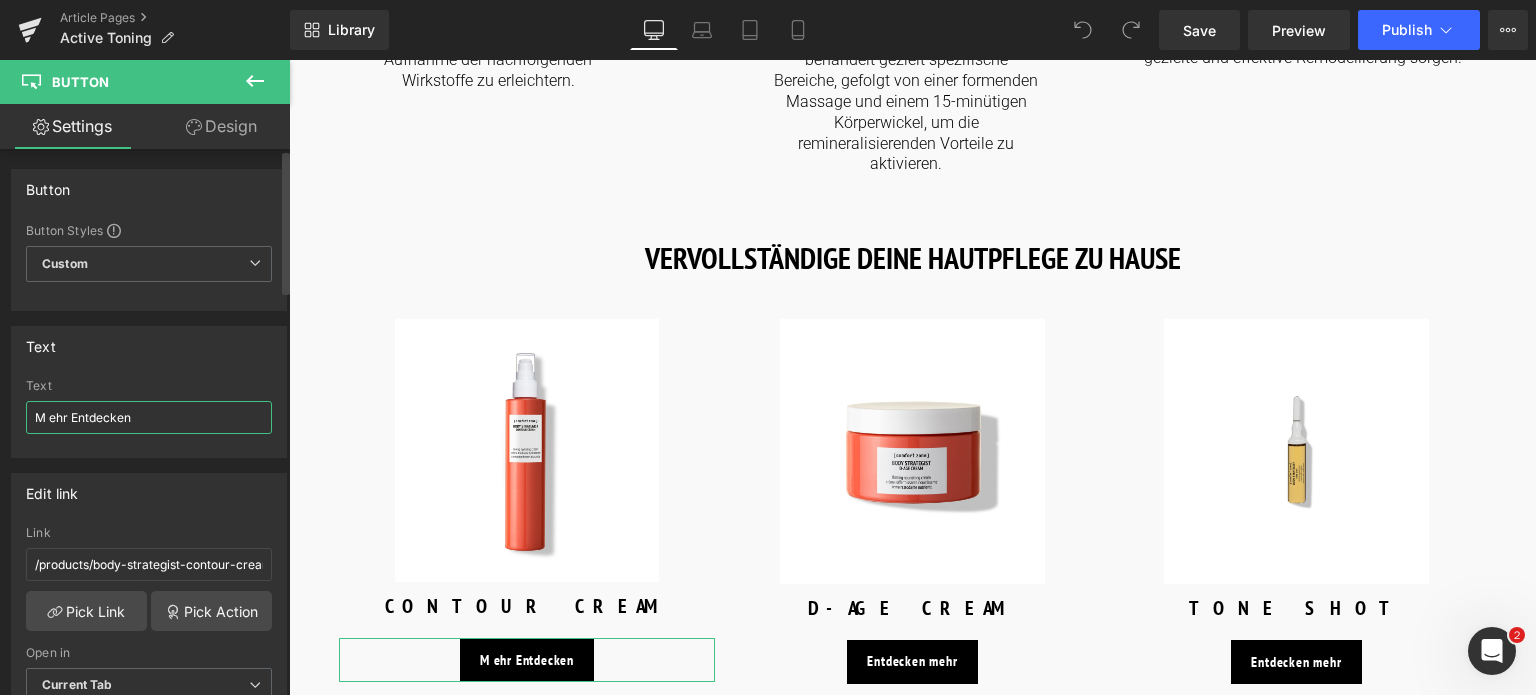 click on "M ehr Entdecken" at bounding box center [149, 417] 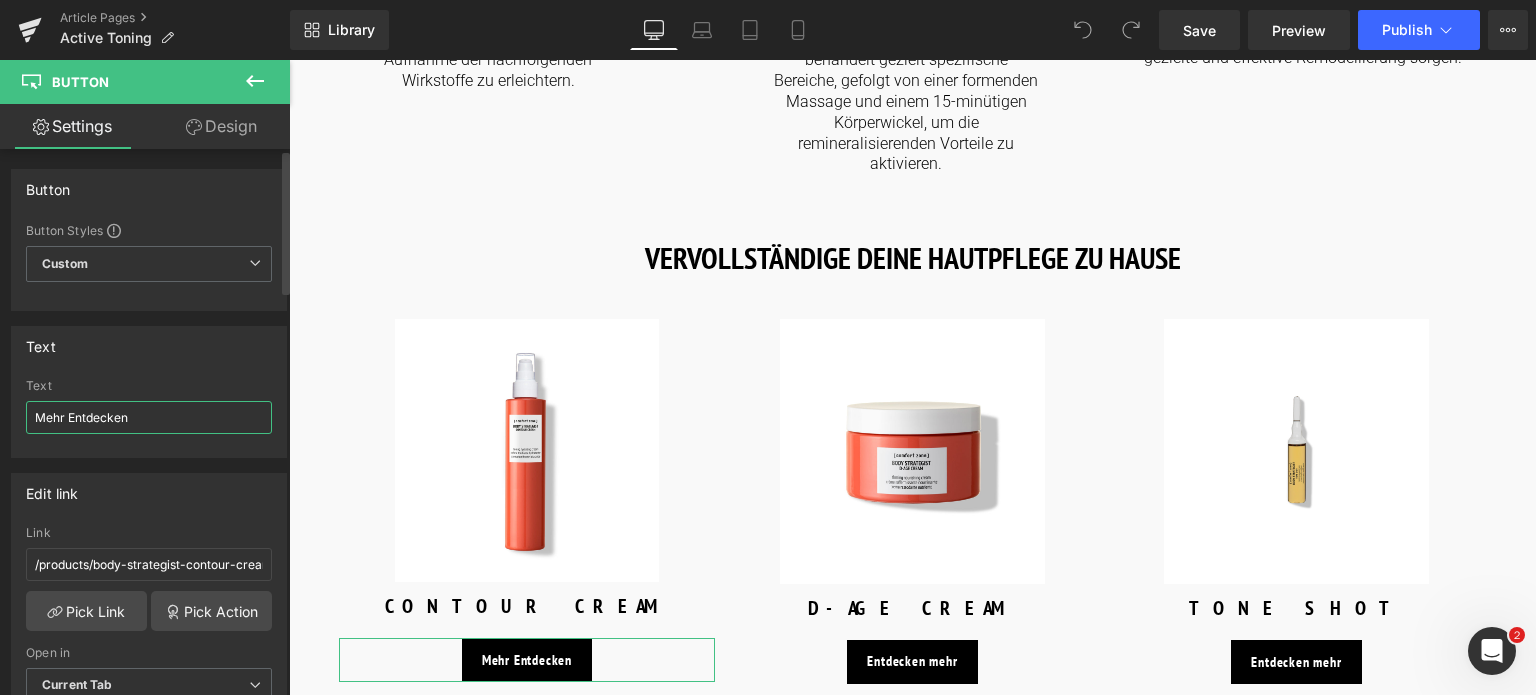 click on "Mehr Entdecken" at bounding box center [149, 417] 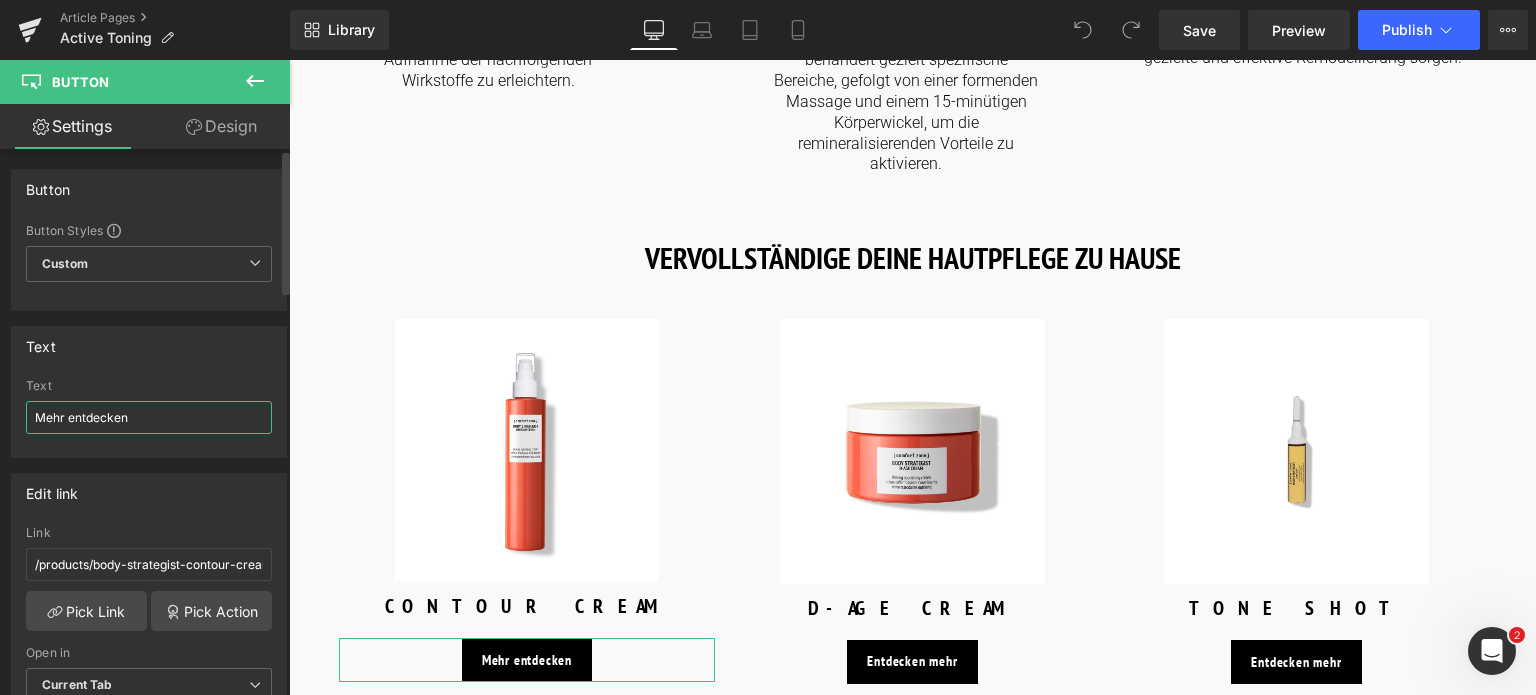 drag, startPoint x: 175, startPoint y: 411, endPoint x: 0, endPoint y: 399, distance: 175.41095 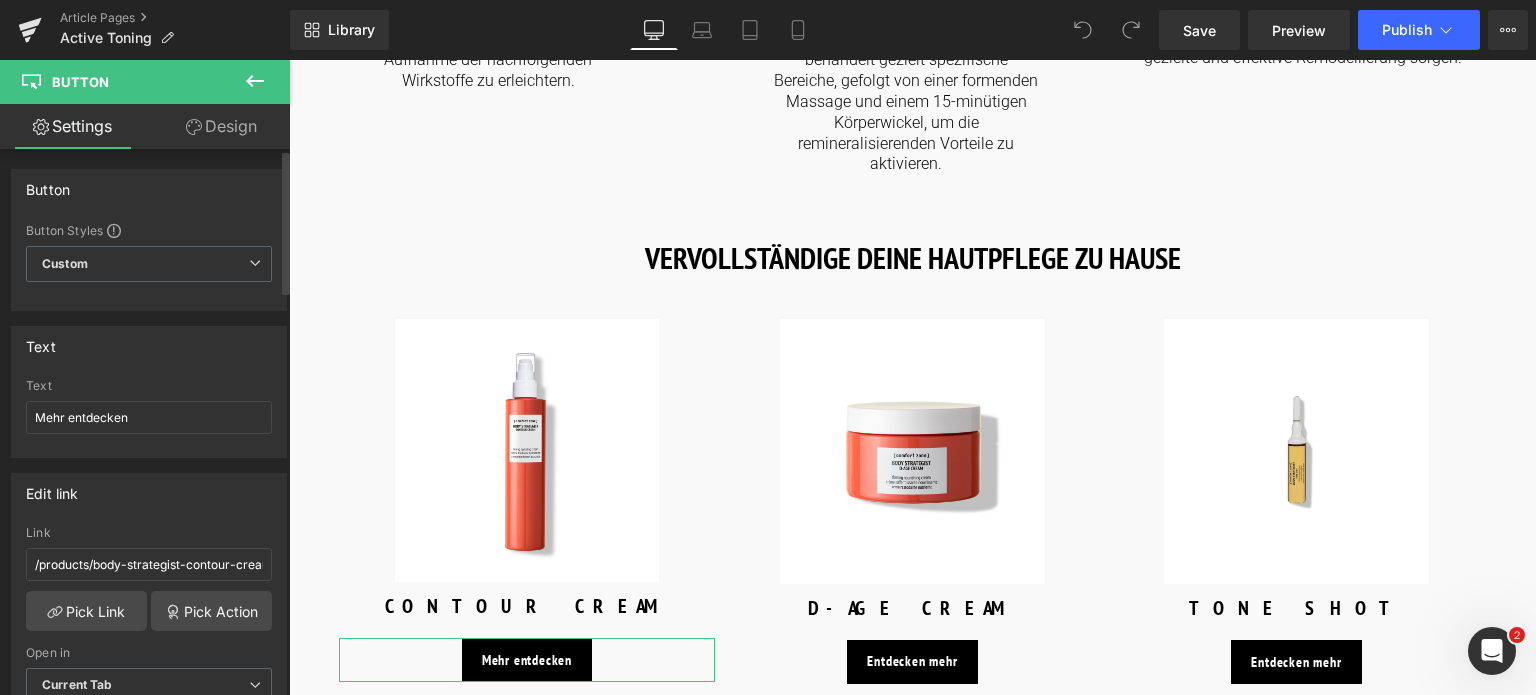 click on "Edit link /products/body-strategist-contour-cream Link /products/body-strategist-contour-cream  Pick Link  Pick Action Current Tab New Tab Open in
Current Tab
Current Tab New Tab" at bounding box center (149, 602) 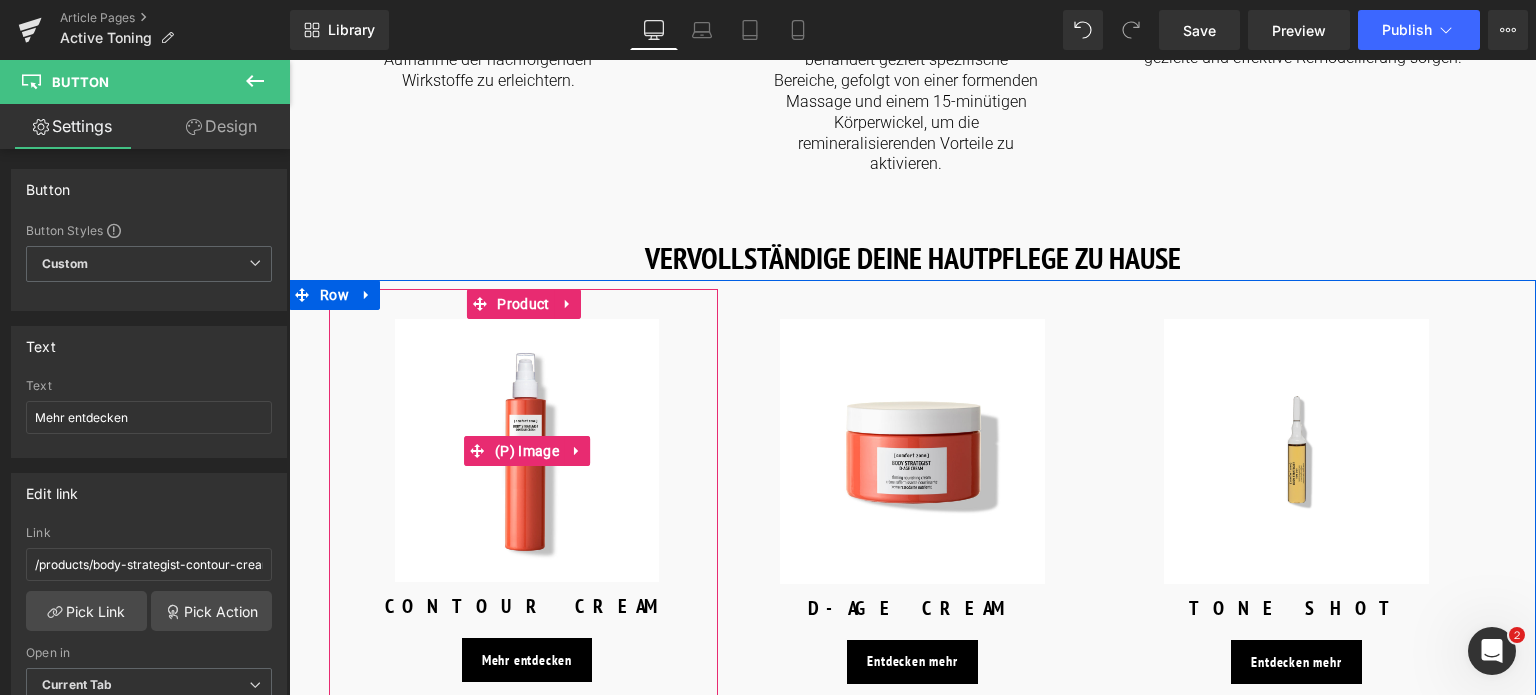 click at bounding box center [526, 450] 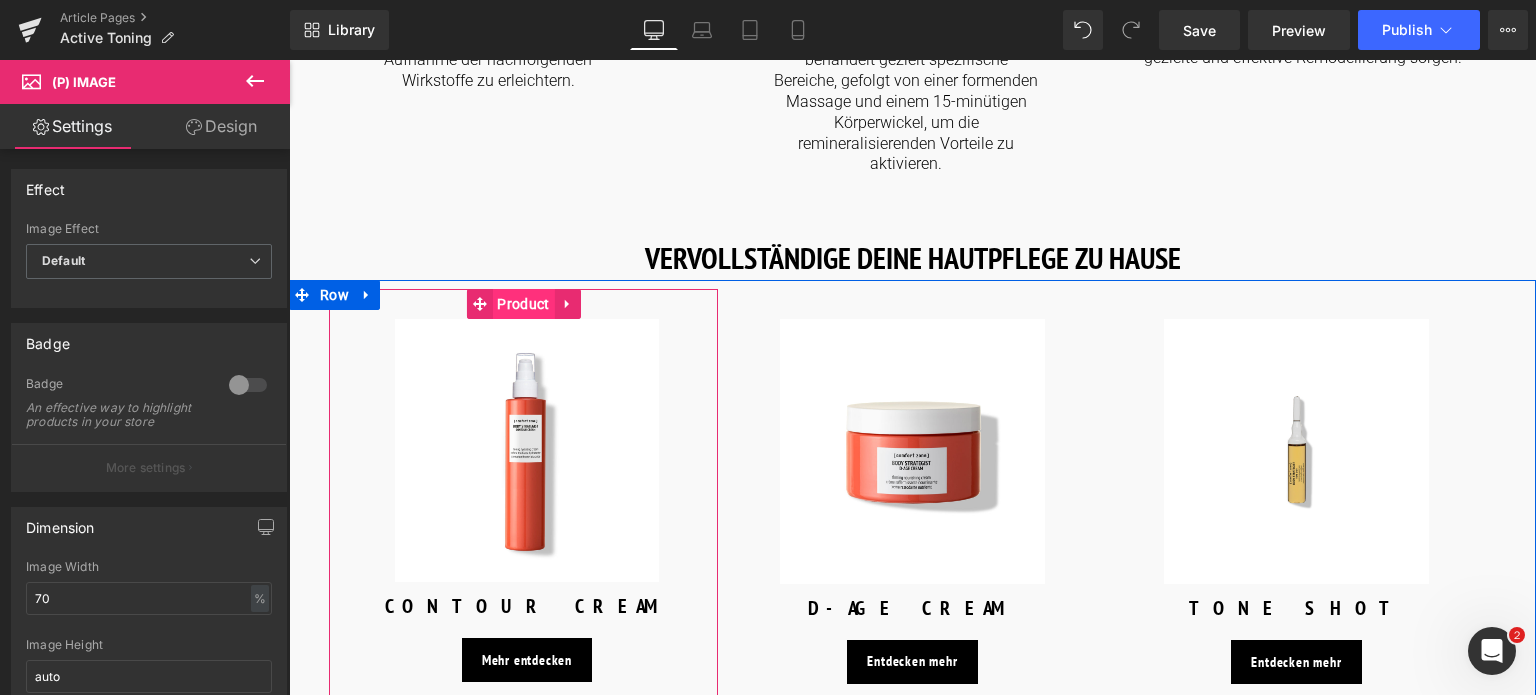 click on "Product" at bounding box center (523, 304) 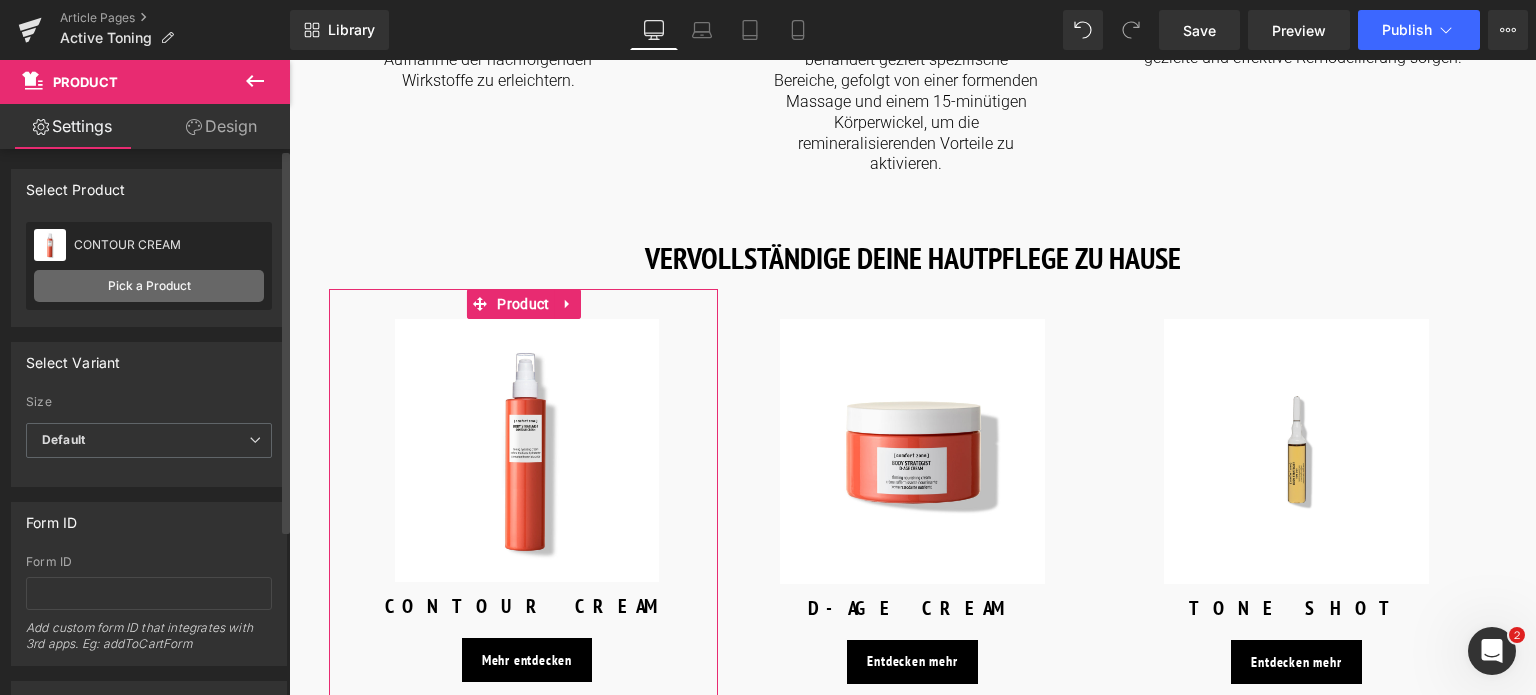 click on "Pick a Product" at bounding box center (149, 286) 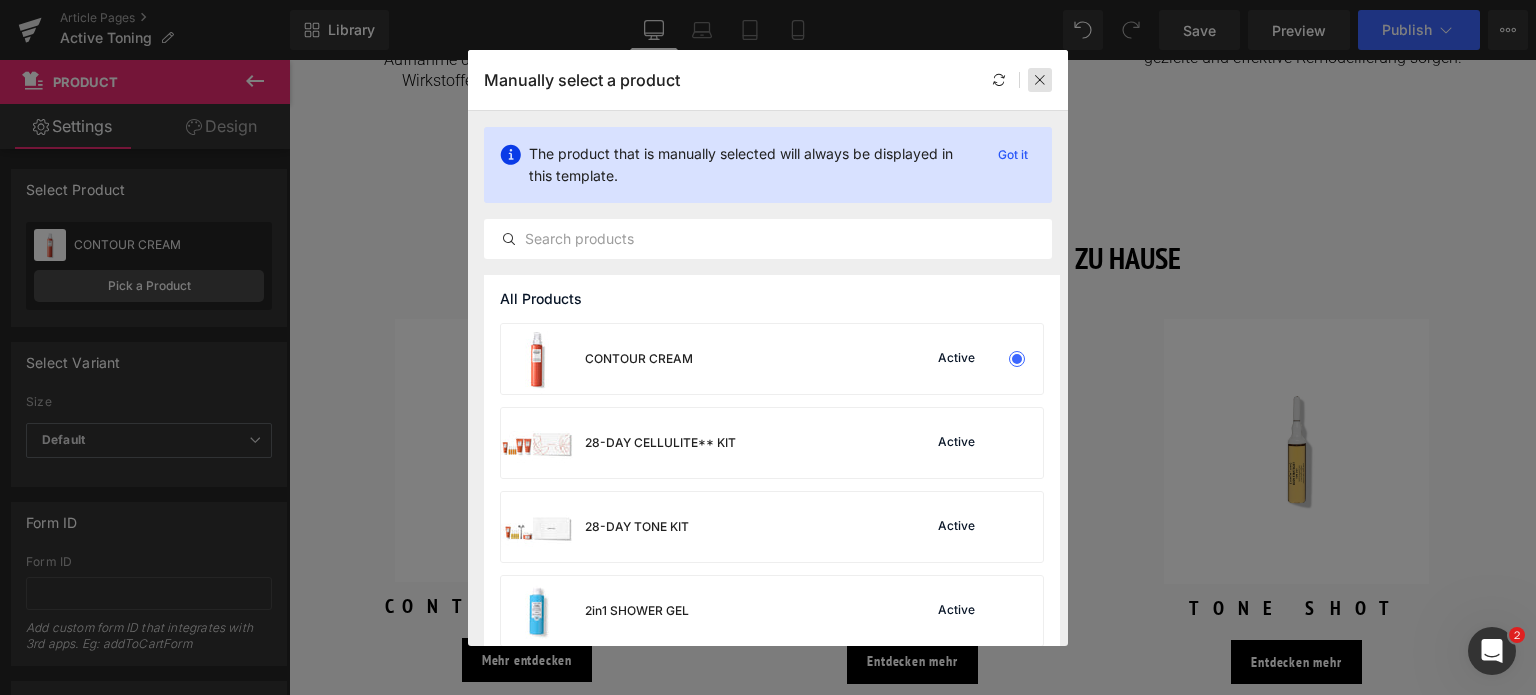 click at bounding box center [1040, 80] 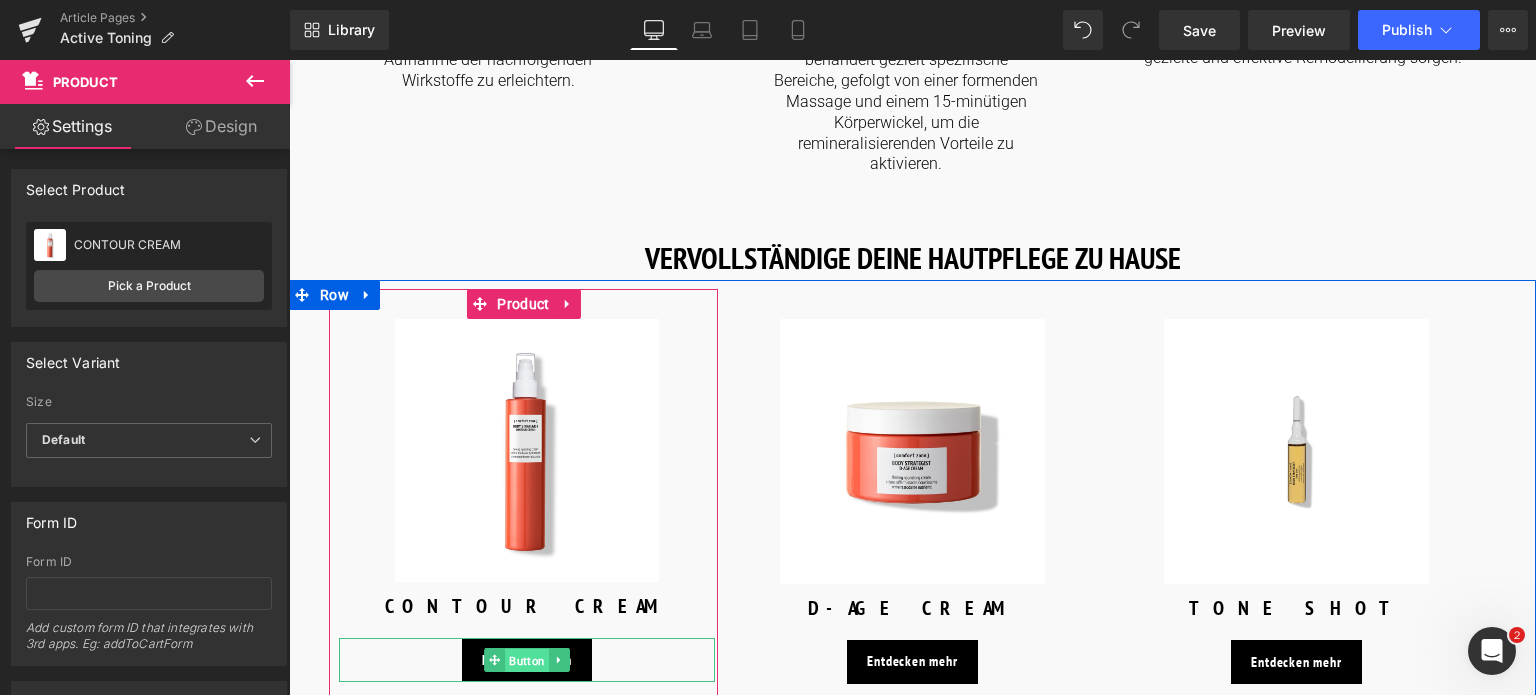 click on "Button" at bounding box center [527, 661] 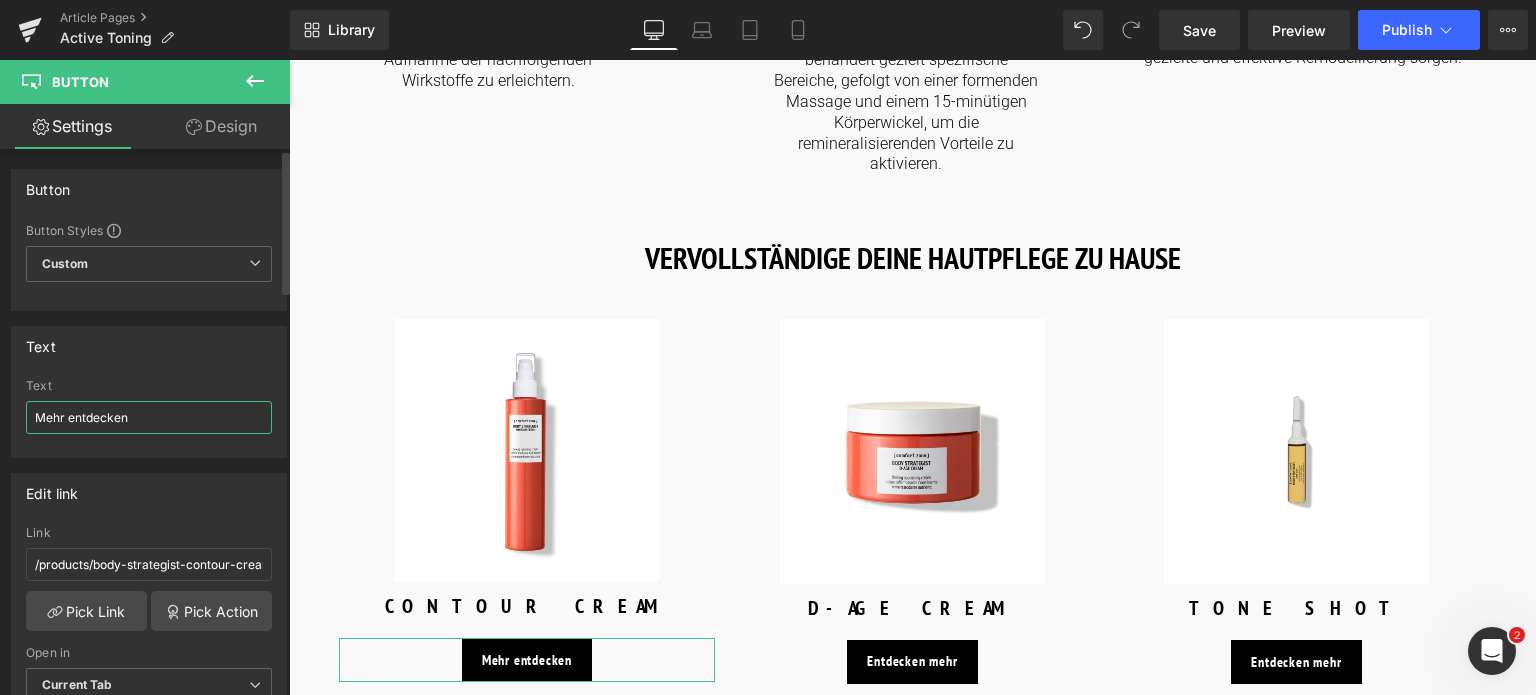 drag, startPoint x: 143, startPoint y: 417, endPoint x: 0, endPoint y: 430, distance: 143.58969 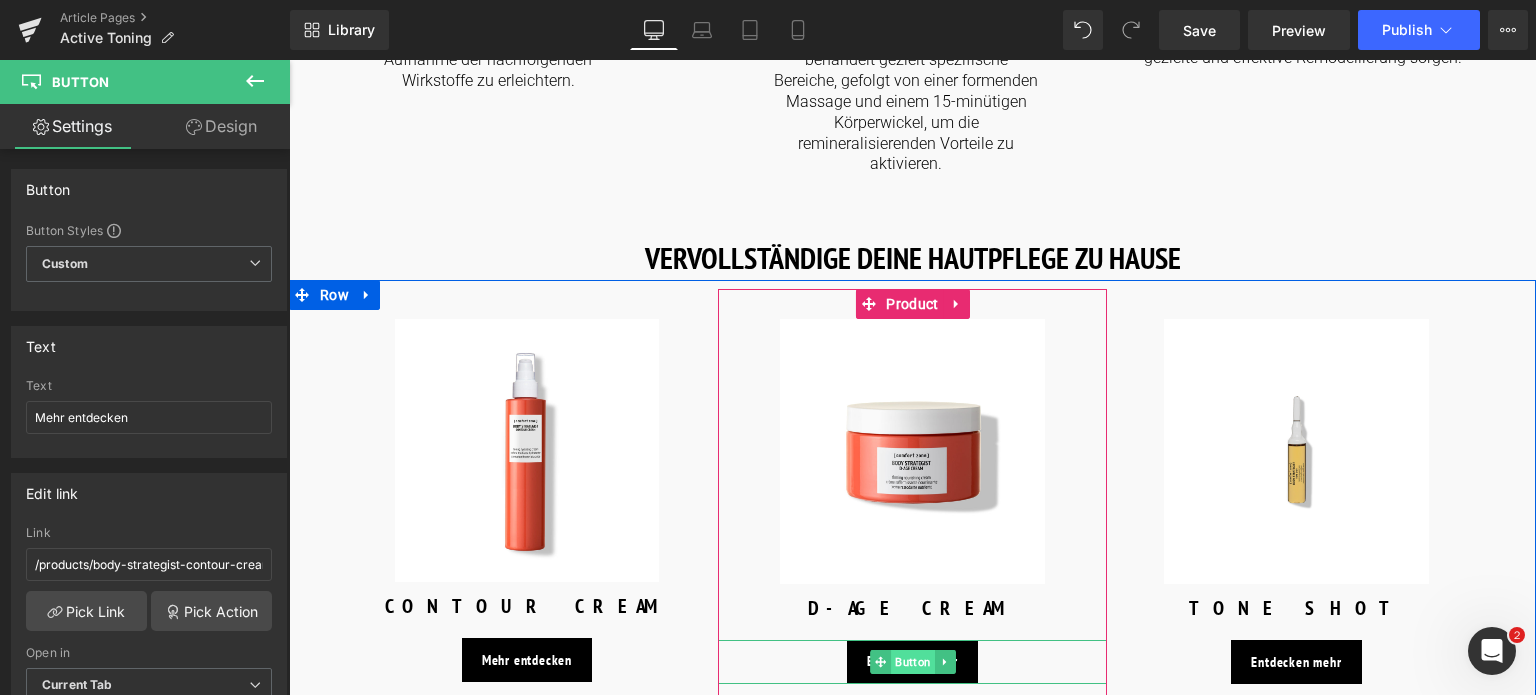 click on "Button" at bounding box center [913, 662] 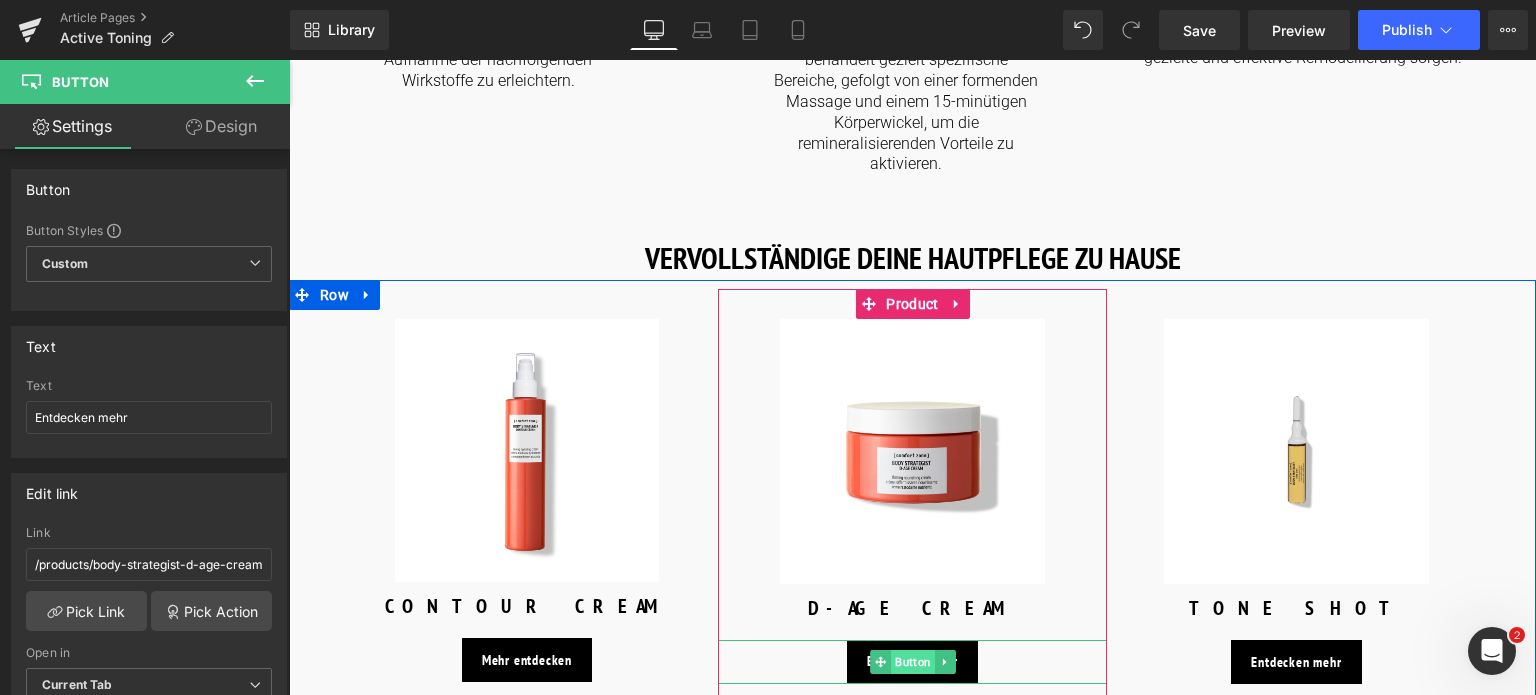 click on "Button" at bounding box center [913, 662] 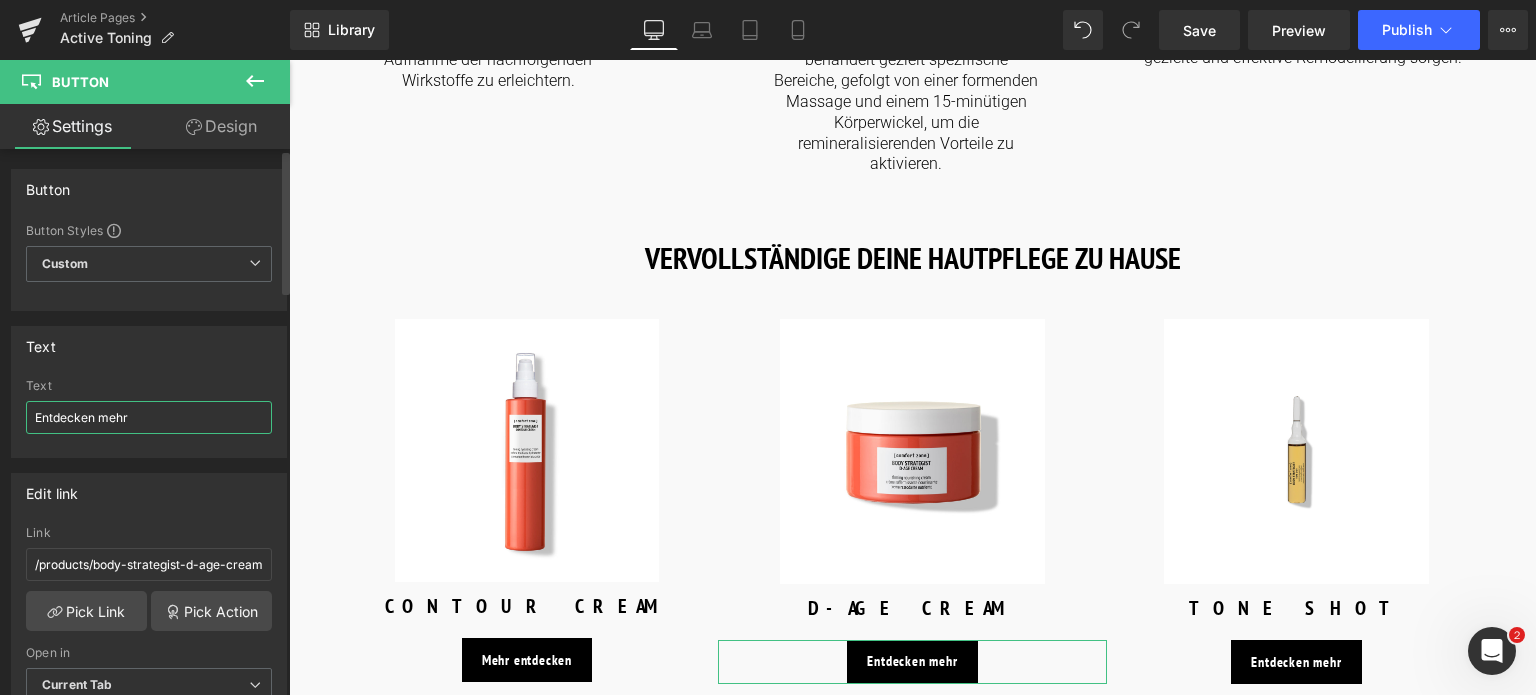 drag, startPoint x: 140, startPoint y: 415, endPoint x: 0, endPoint y: 405, distance: 140.35669 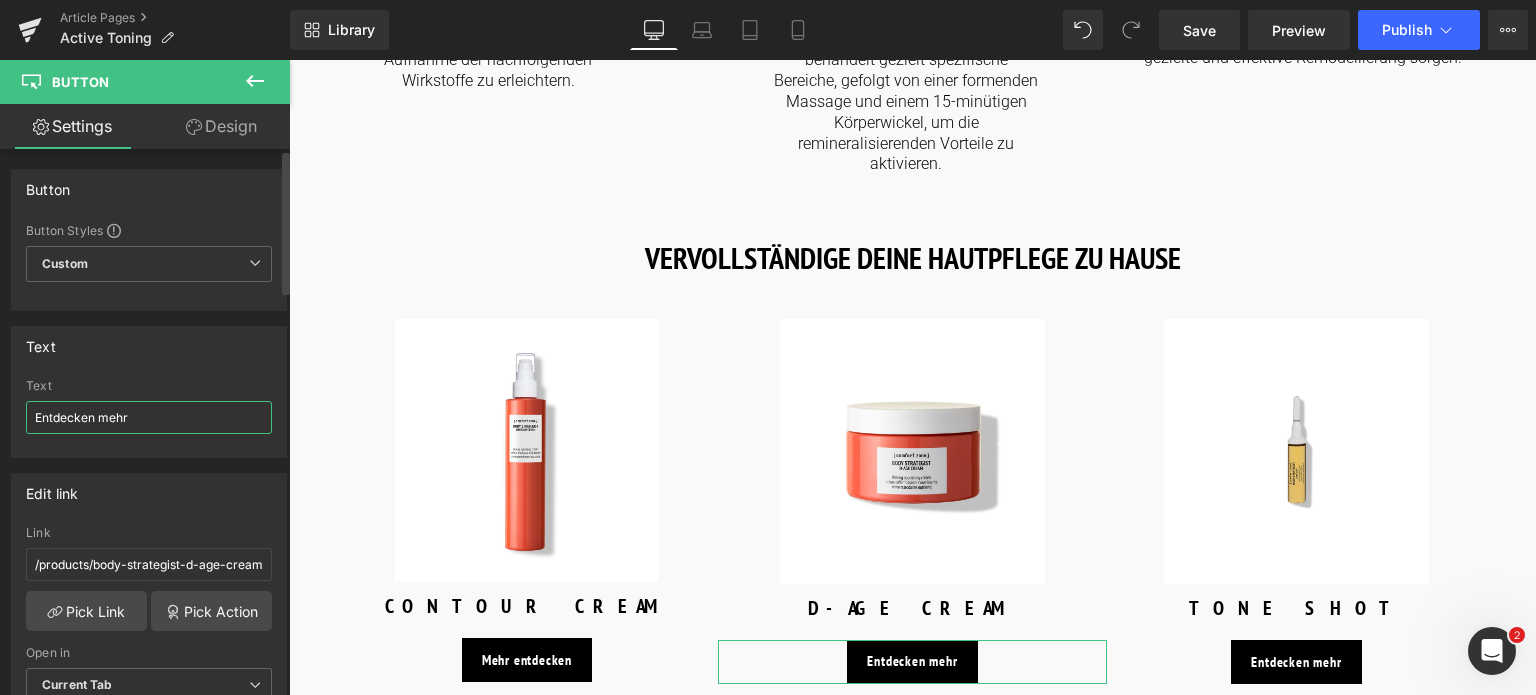 paste on "Mehr entdecken" 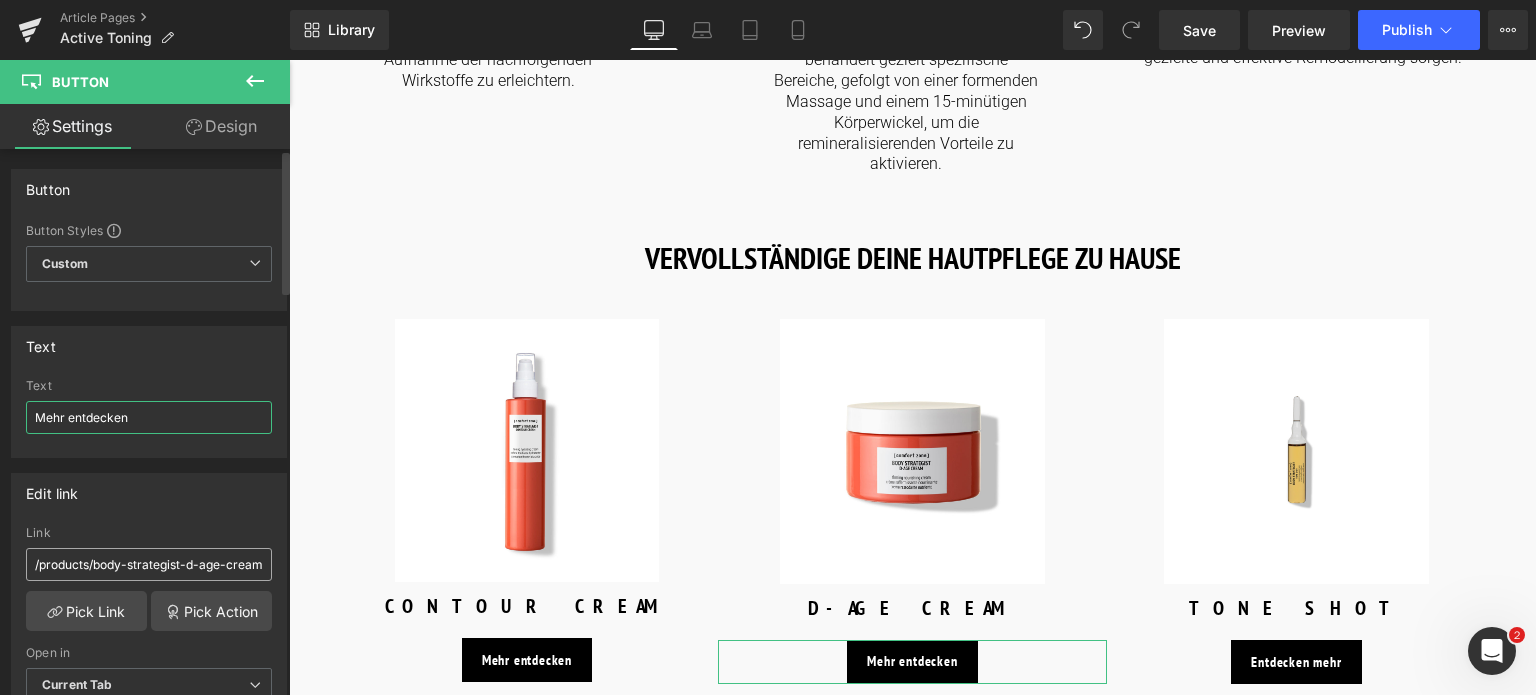 type on "Mehr entdecken" 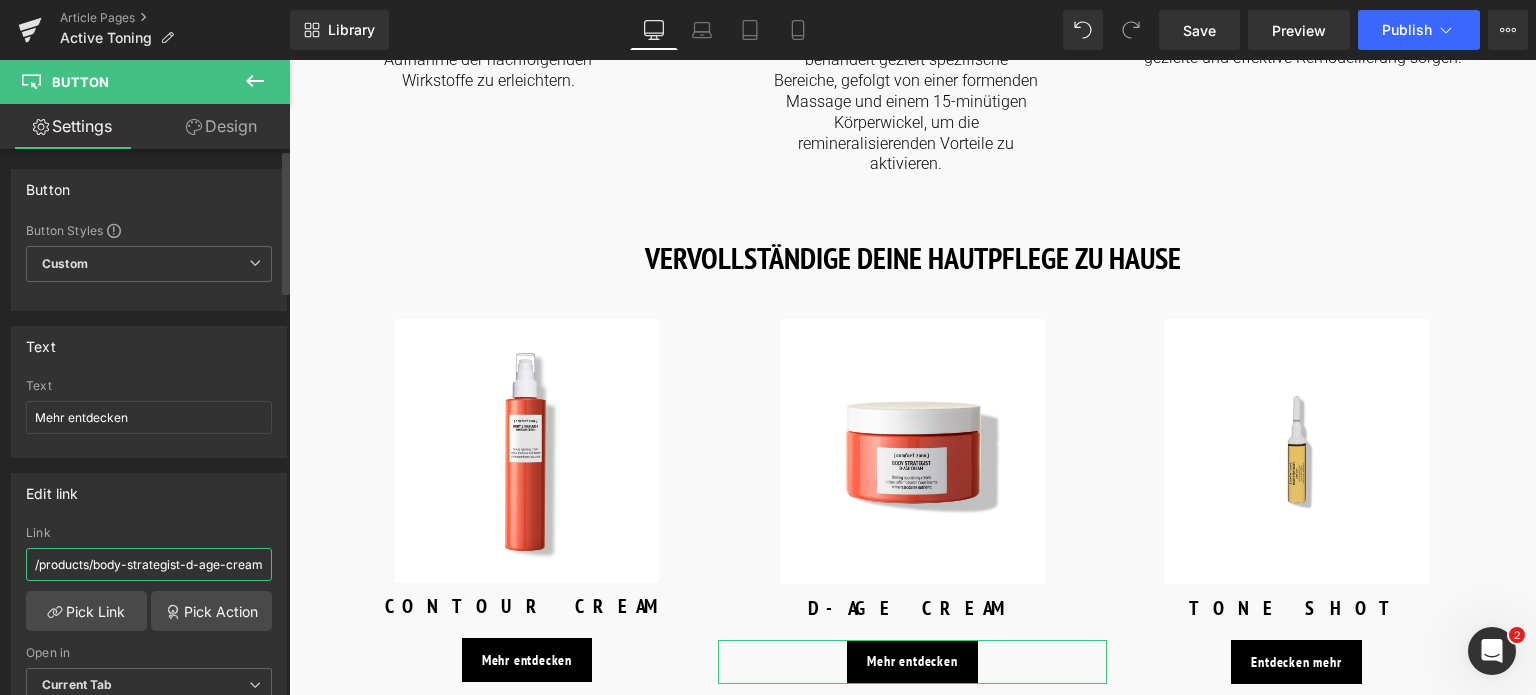 click on "/products/body-strategist-d-age-cream" at bounding box center (149, 564) 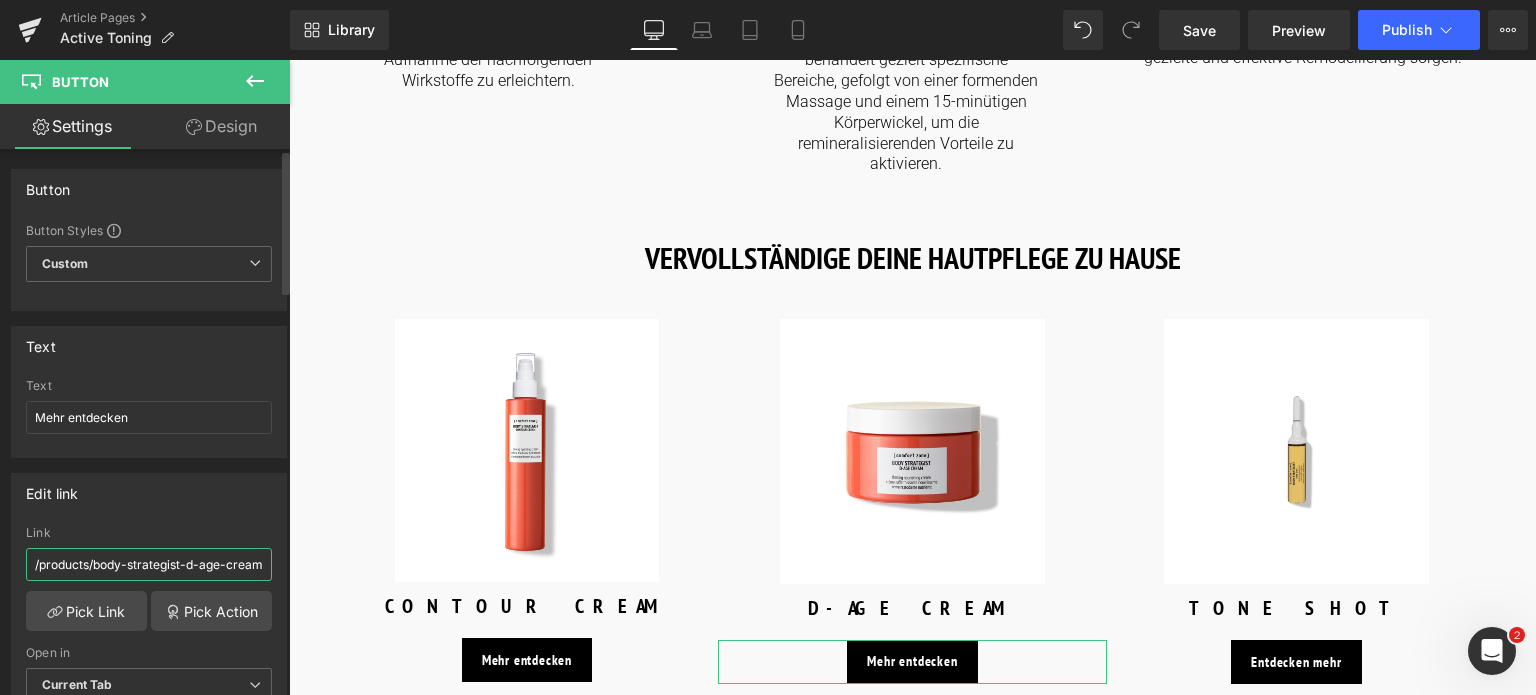 click on "/products/body-strategist-d-age-cream" at bounding box center [149, 564] 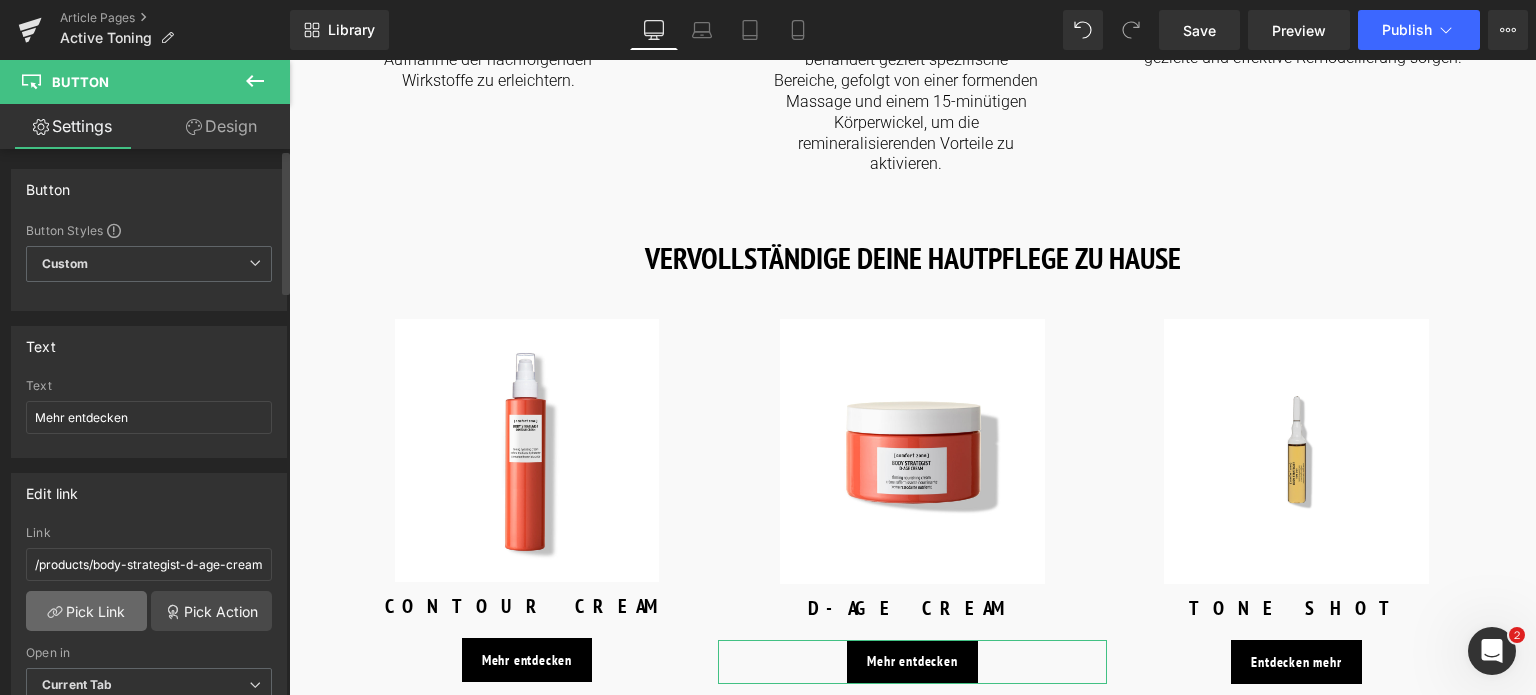 click on "Pick Link" at bounding box center (86, 611) 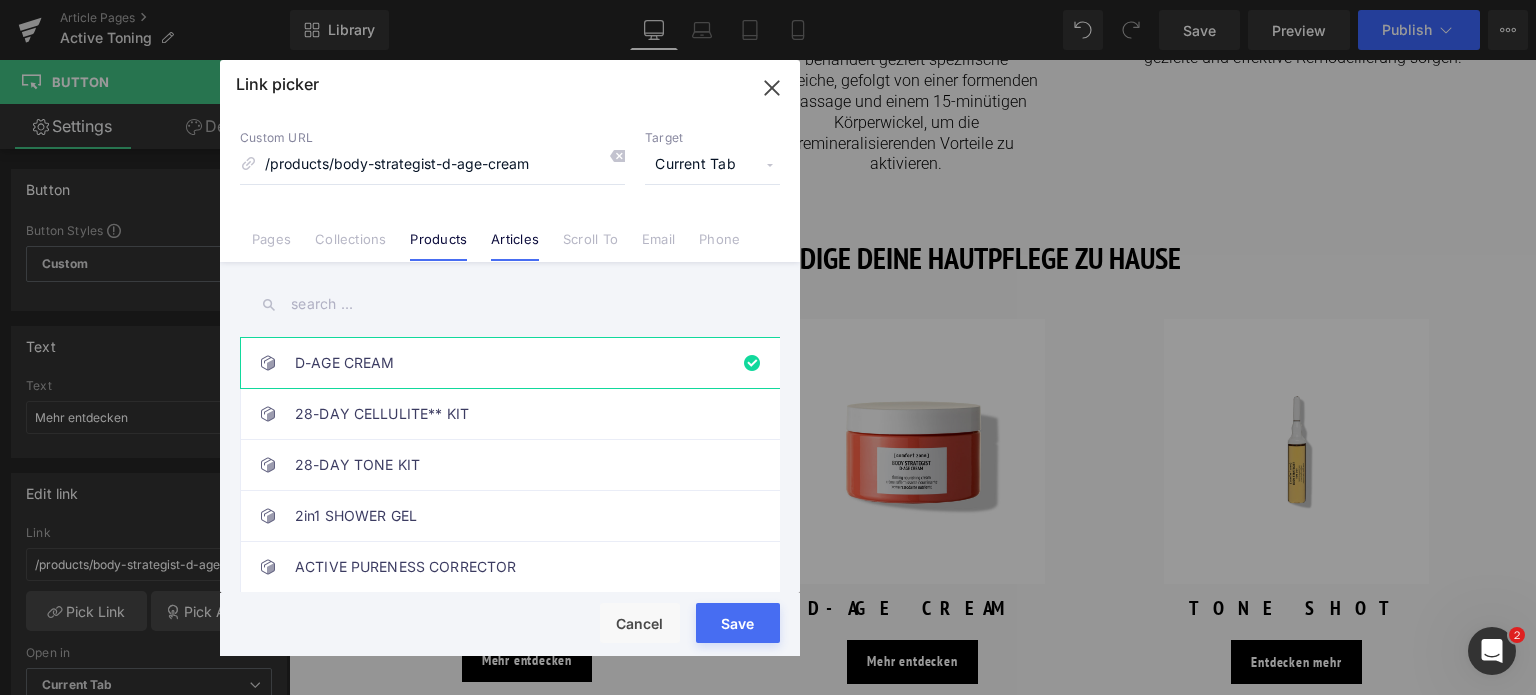 click on "Articles" at bounding box center [515, 246] 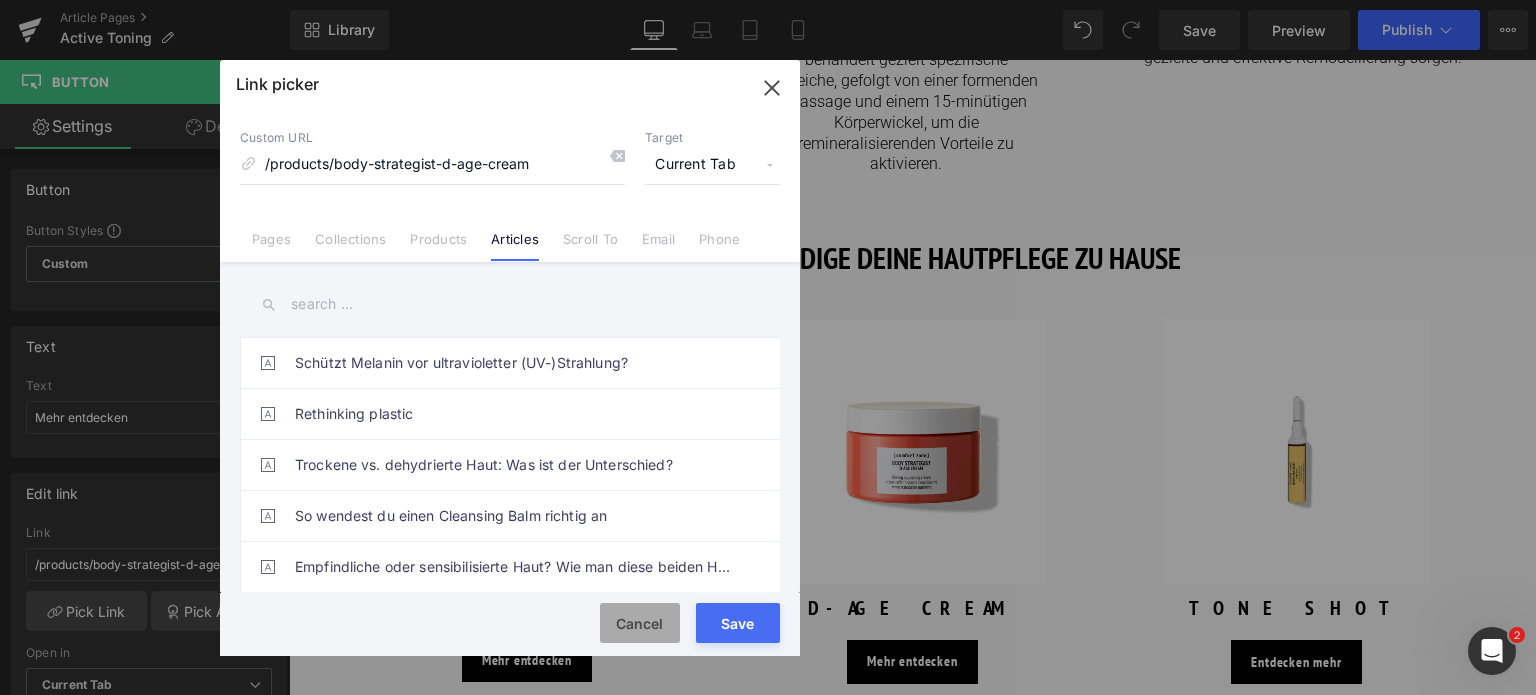click on "Cancel" at bounding box center (640, 623) 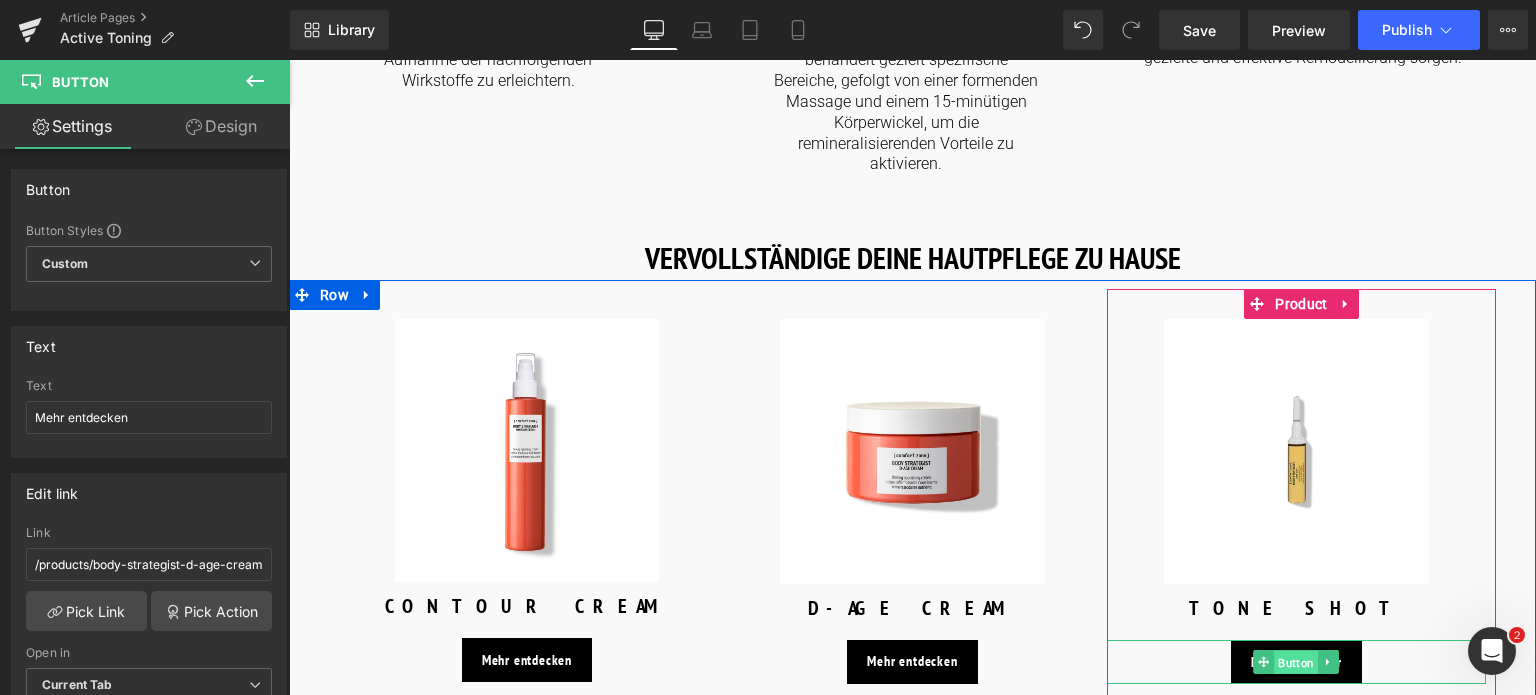 click on "Button" at bounding box center (1297, 663) 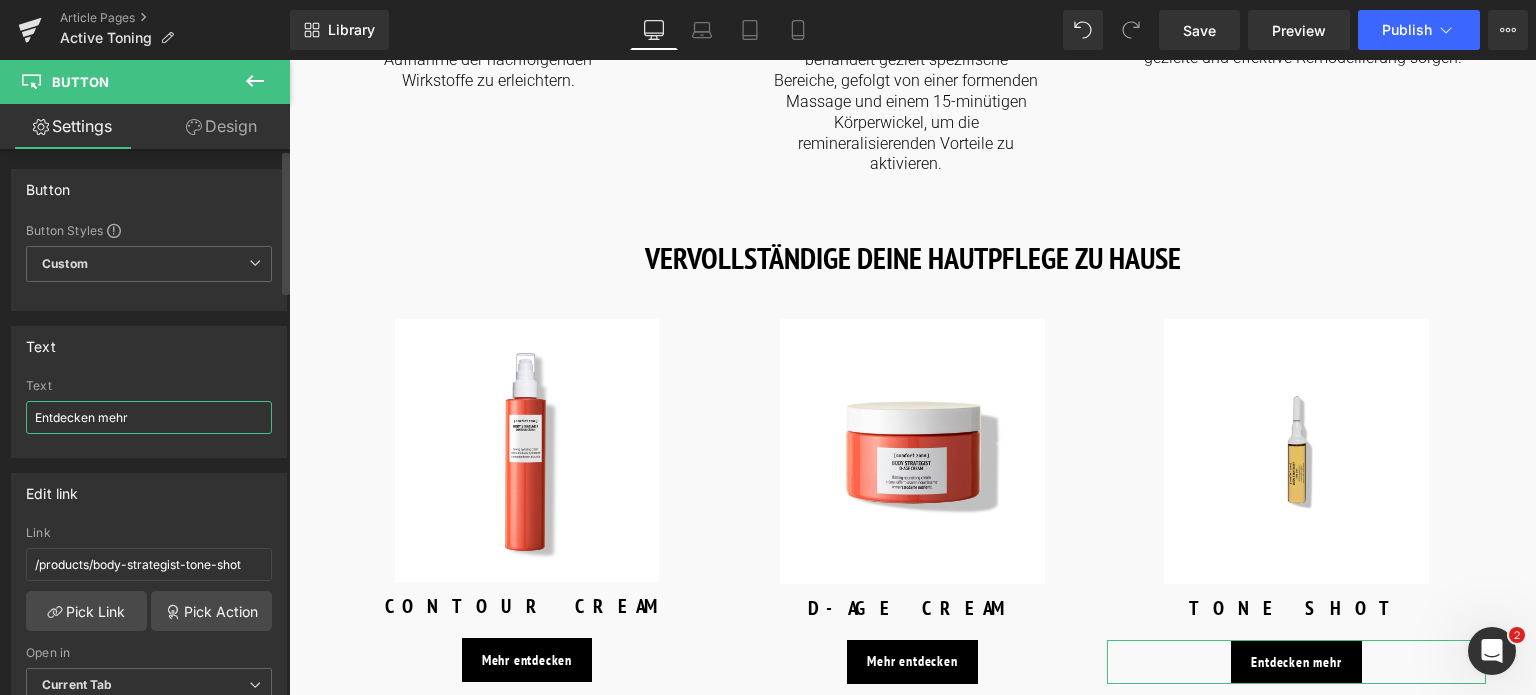 drag, startPoint x: 164, startPoint y: 411, endPoint x: 1, endPoint y: 423, distance: 163.44112 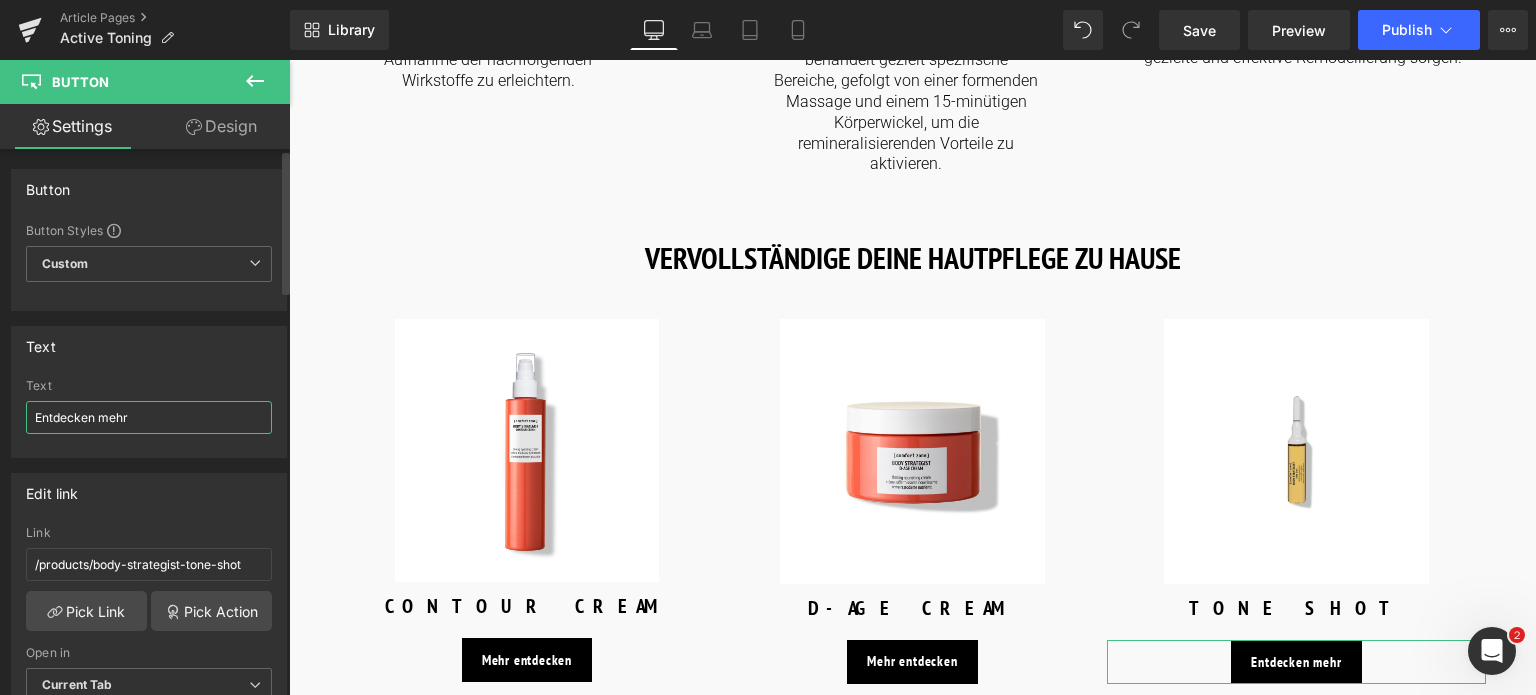 paste on "Mehr entdecken" 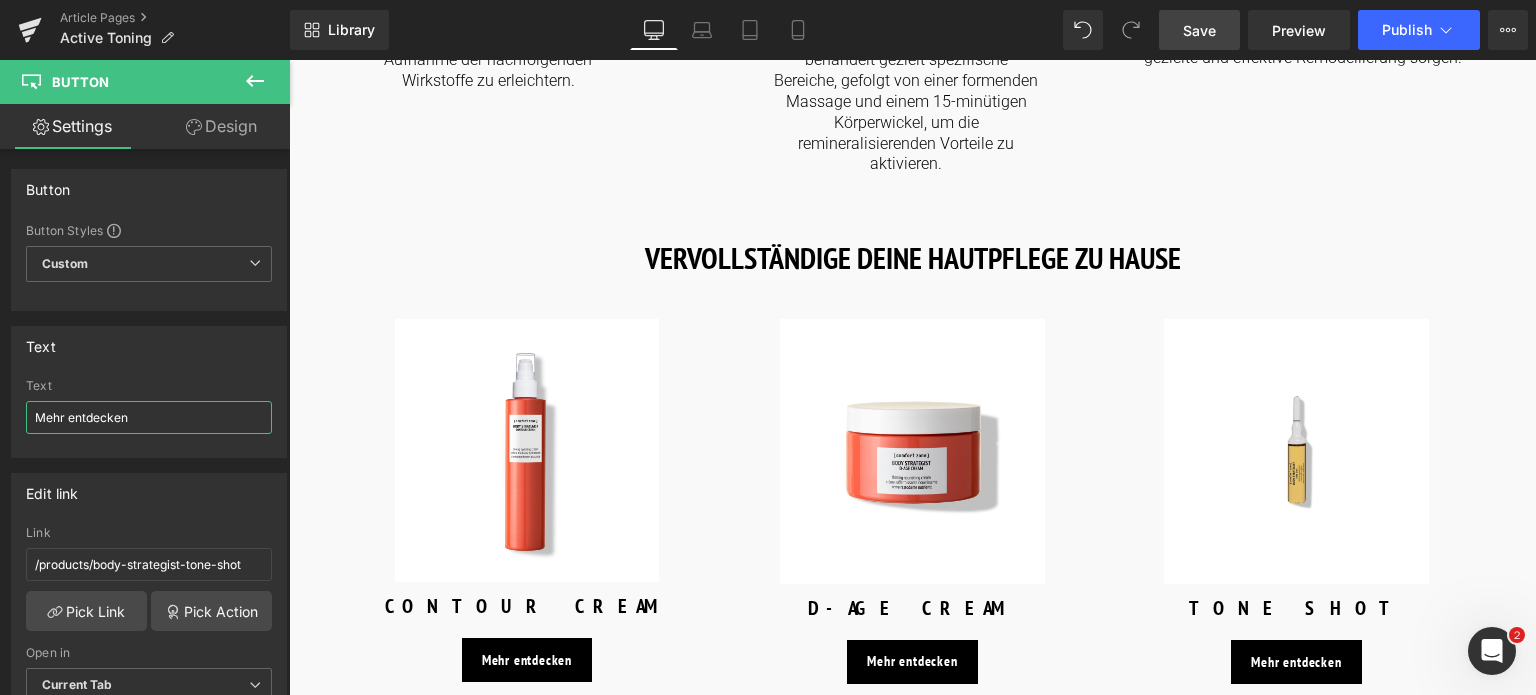 type on "Mehr entdecken" 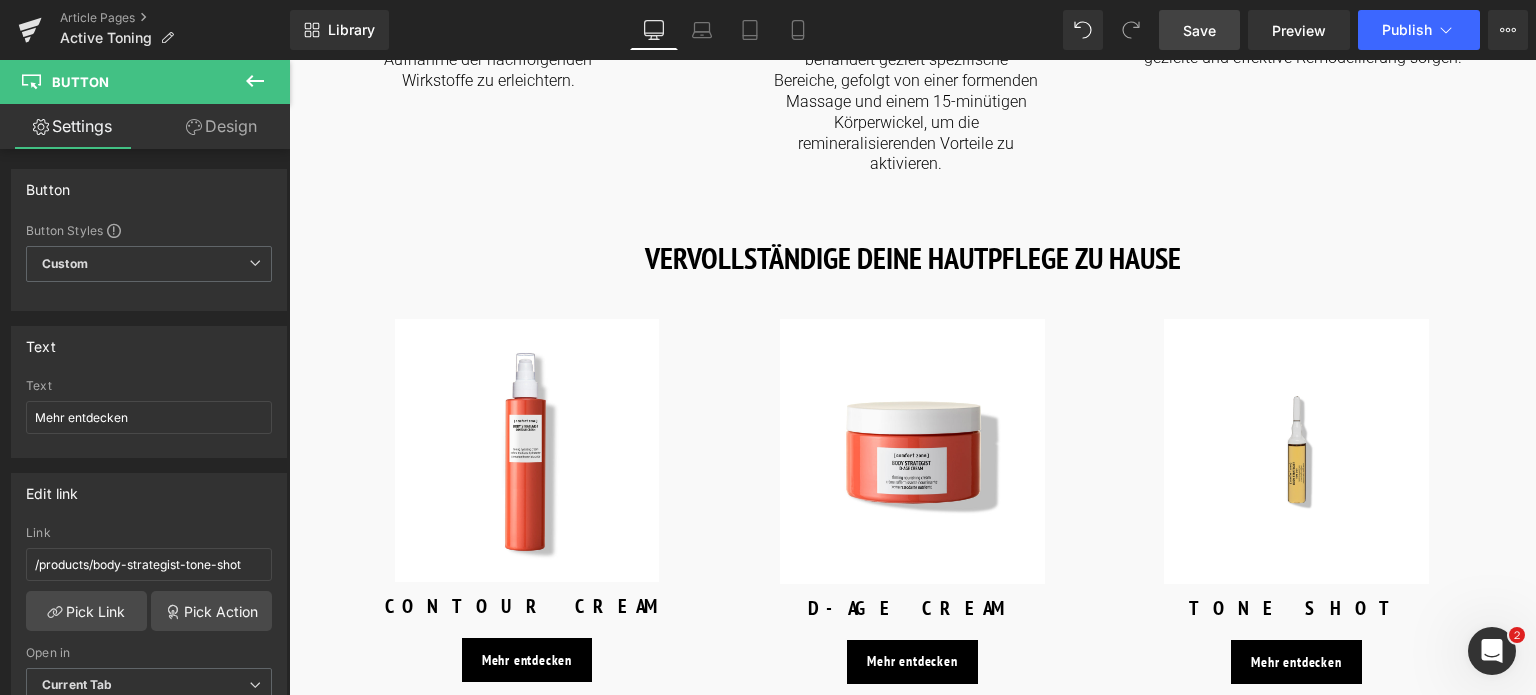 click on "Save" at bounding box center [1199, 30] 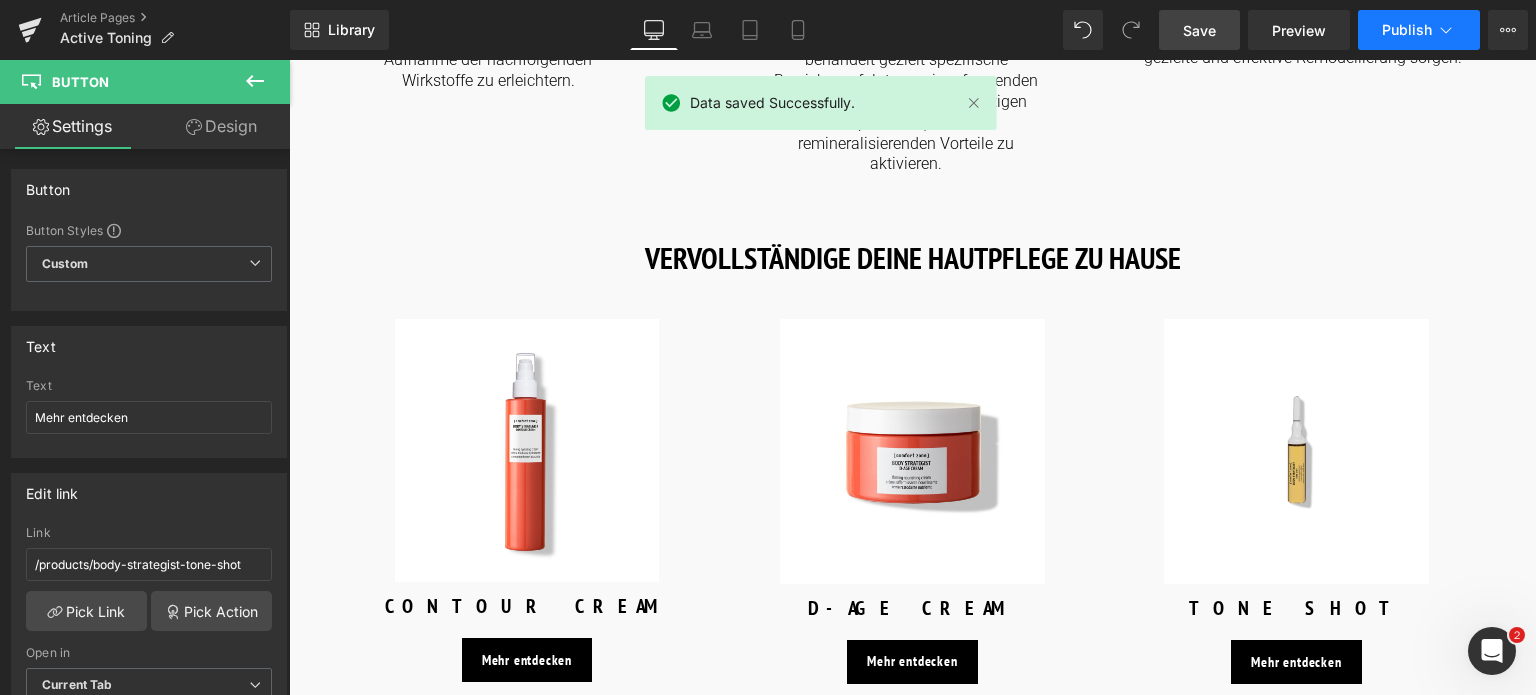 click 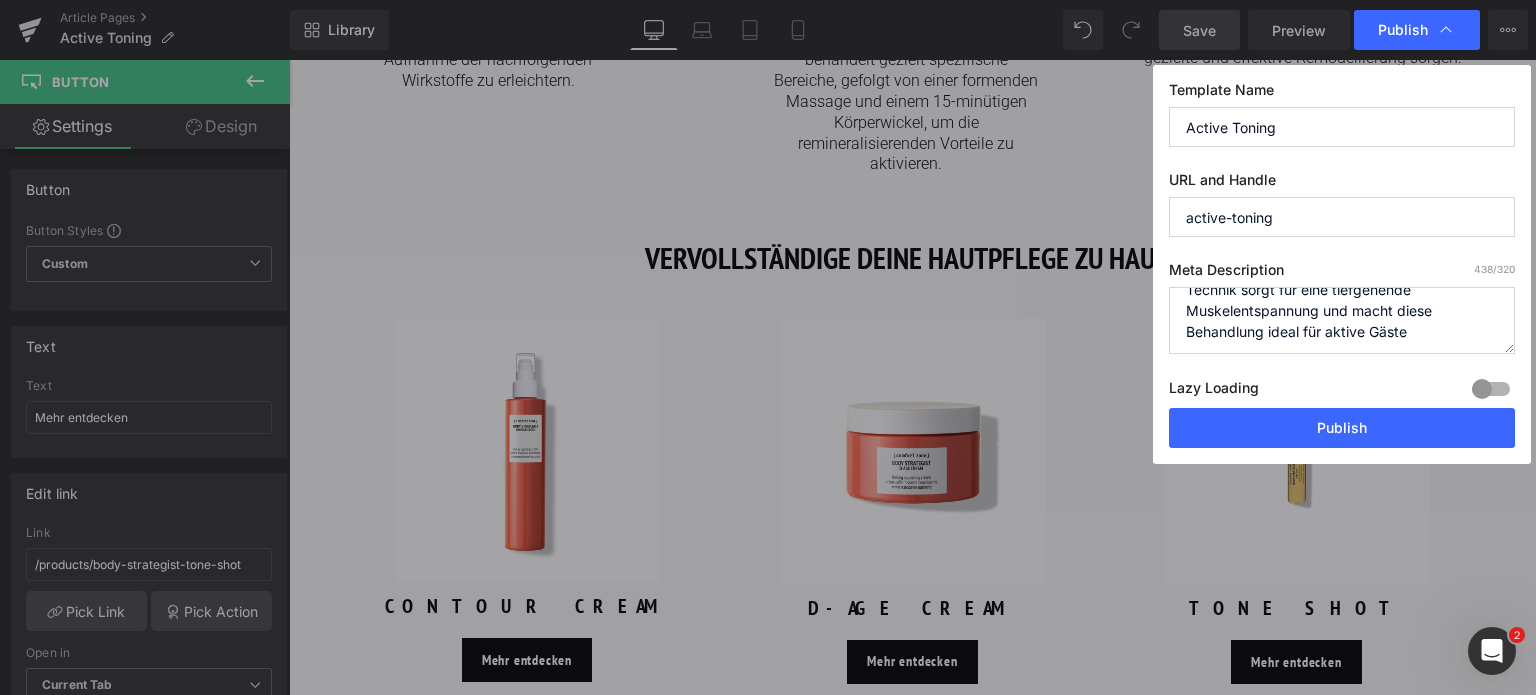 scroll, scrollTop: 188, scrollLeft: 0, axis: vertical 